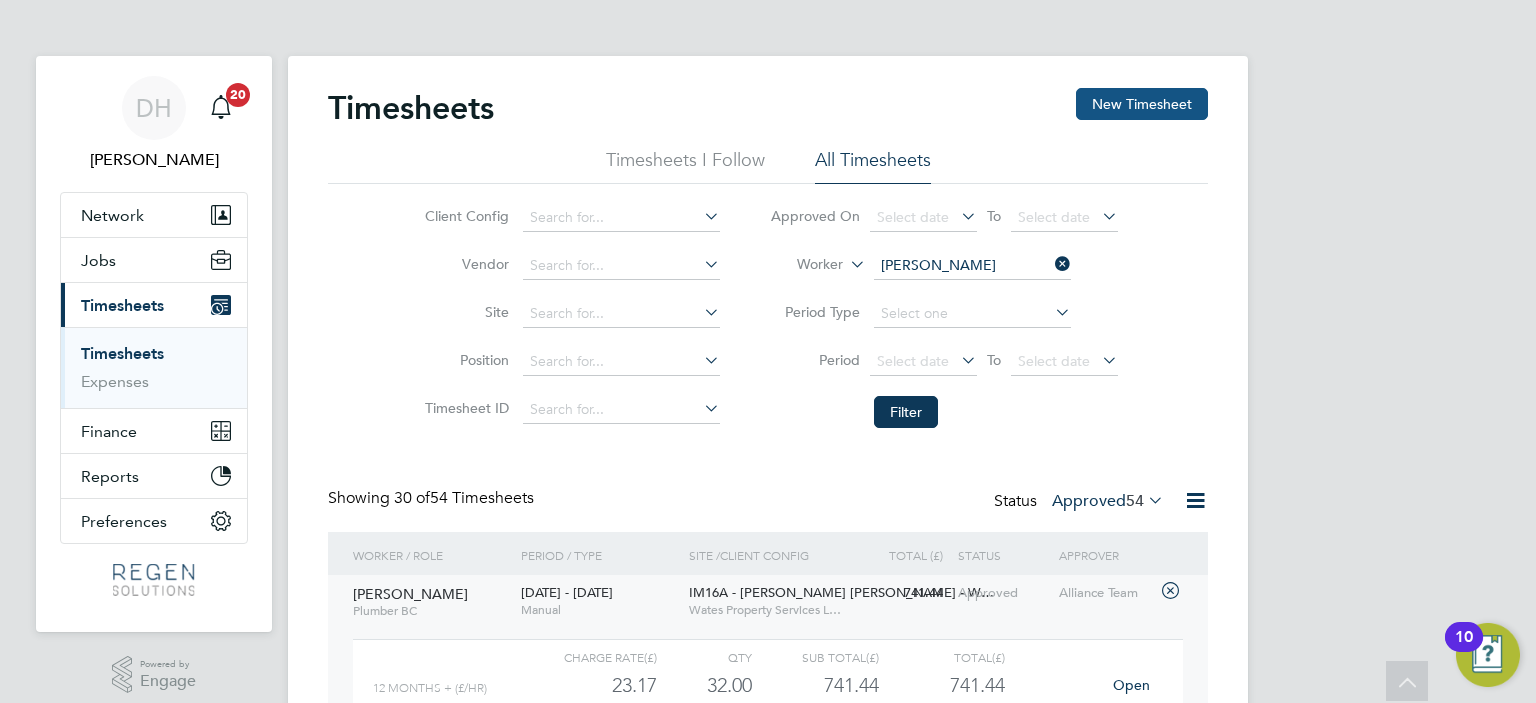 scroll, scrollTop: 100, scrollLeft: 0, axis: vertical 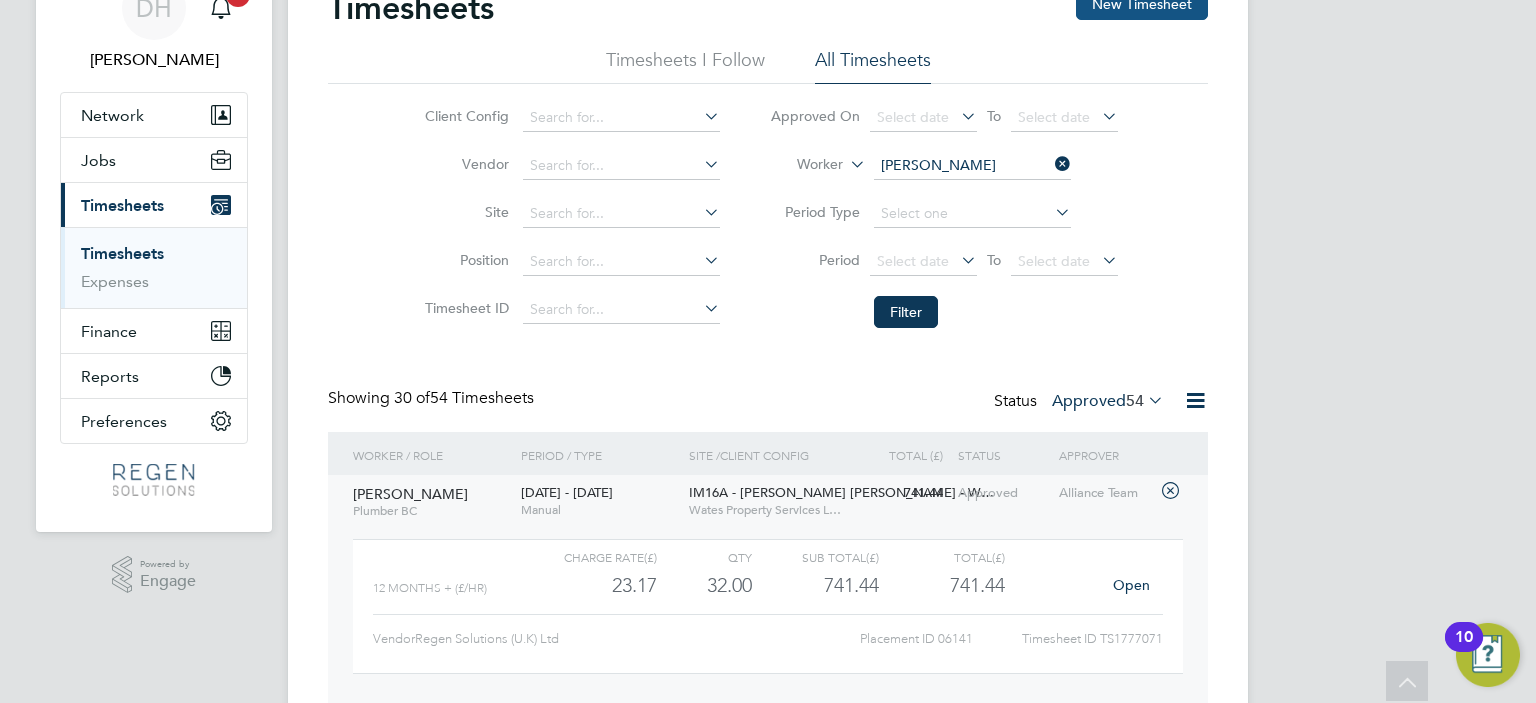 click on "New Timesheet" 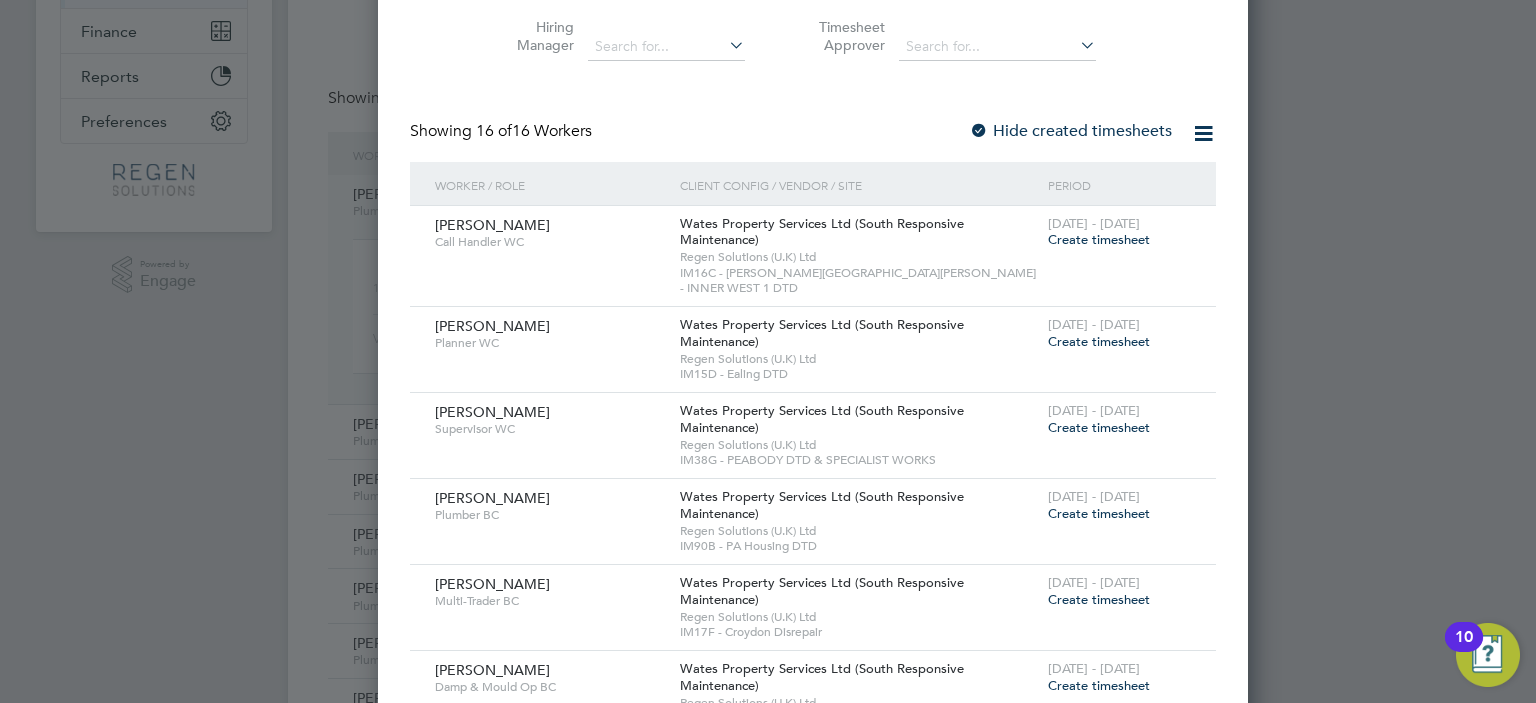 click on "Create timesheet" at bounding box center (1099, 427) 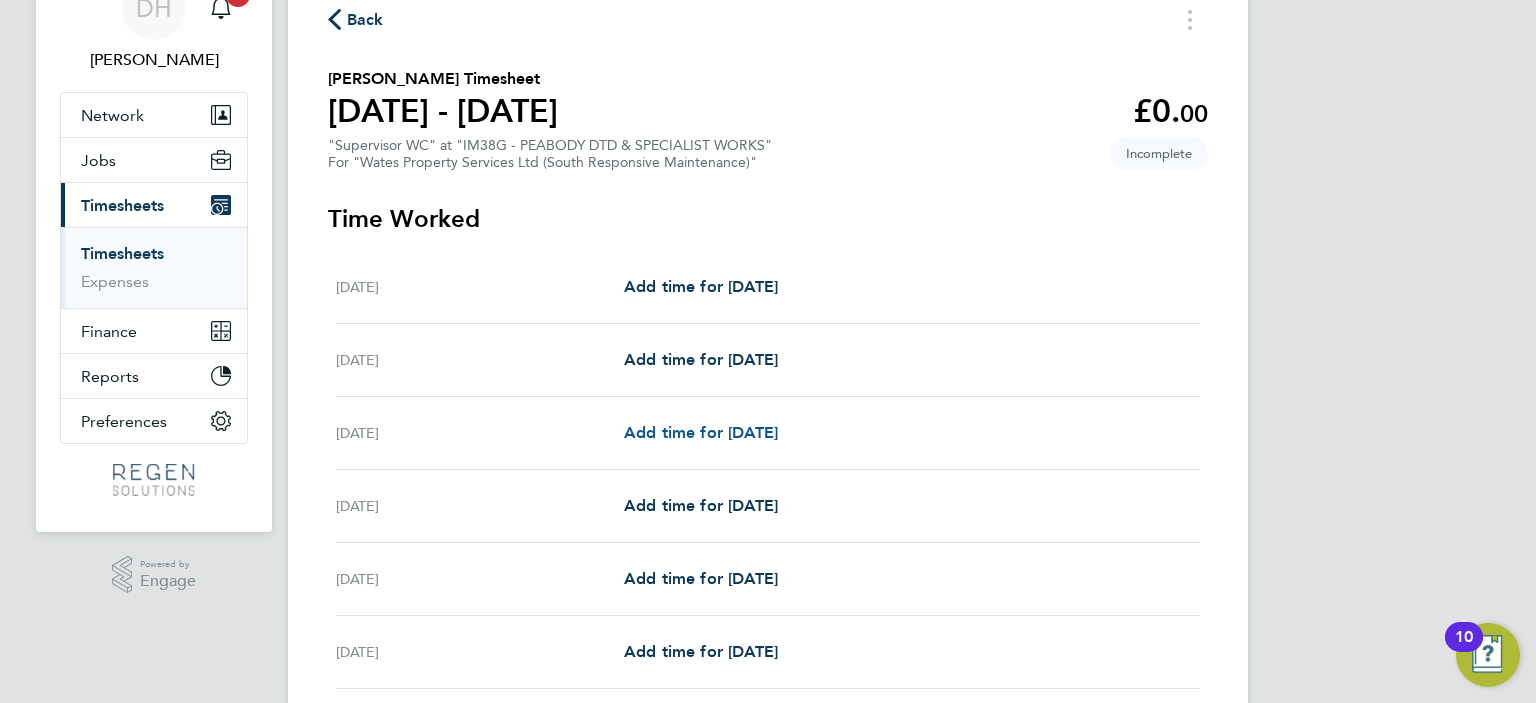 click on "Add time for [DATE]" at bounding box center (701, 432) 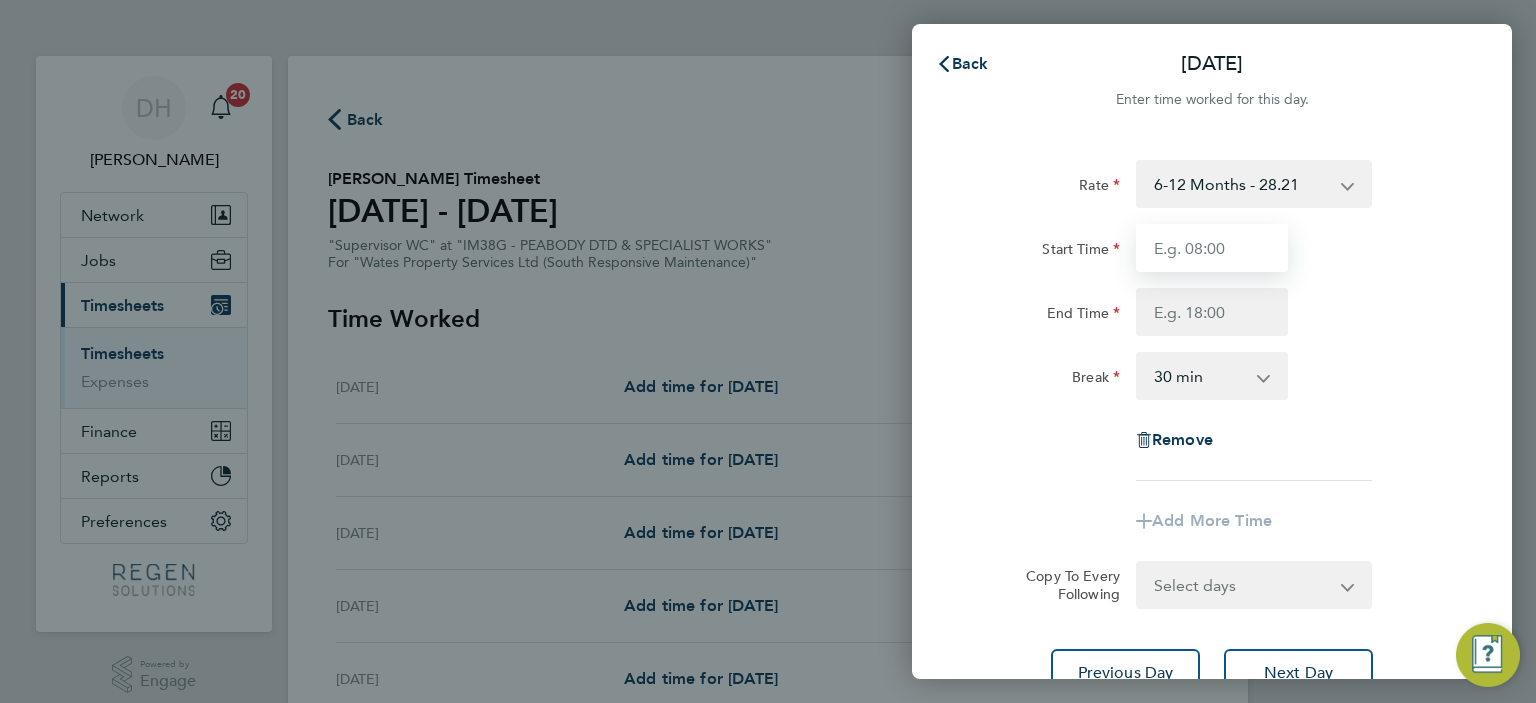 click on "Start Time" at bounding box center (1212, 248) 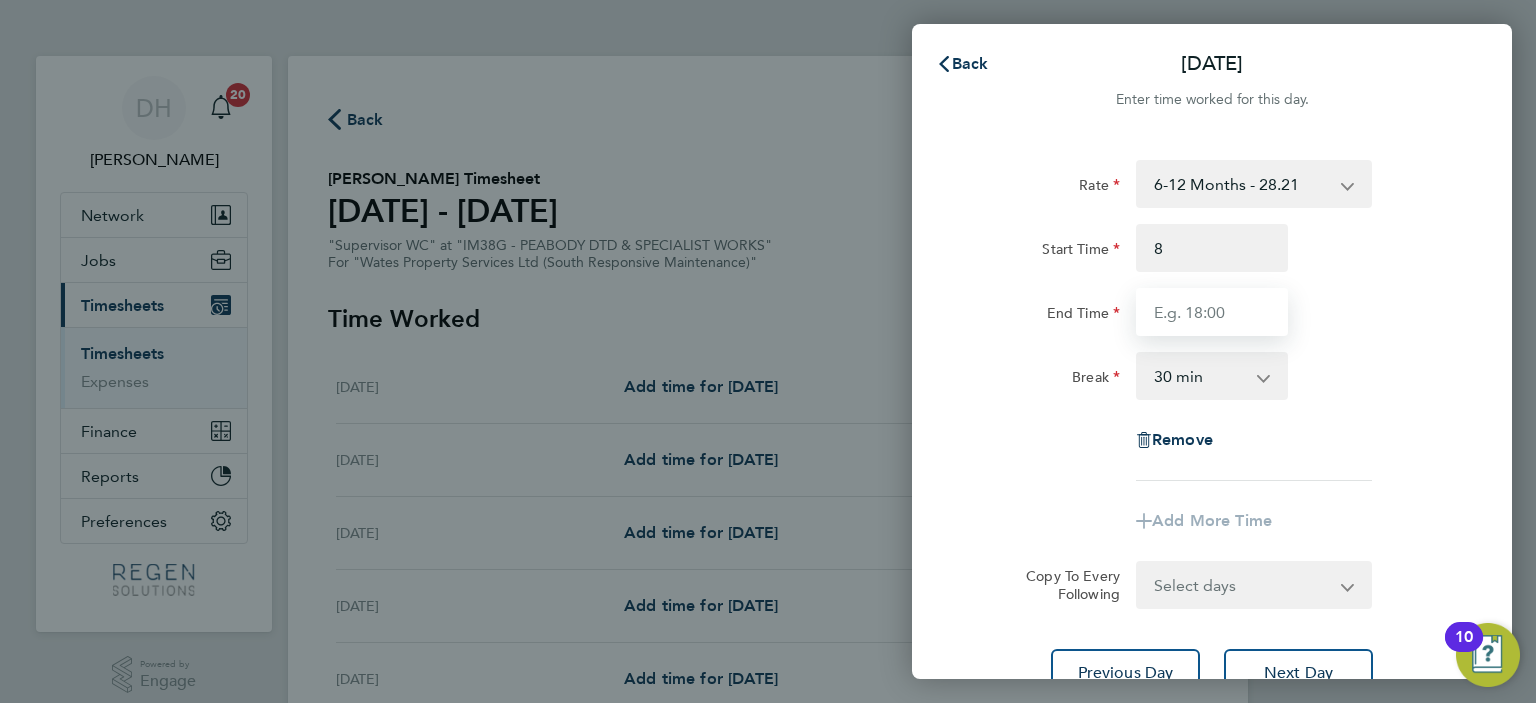 type on "08:00" 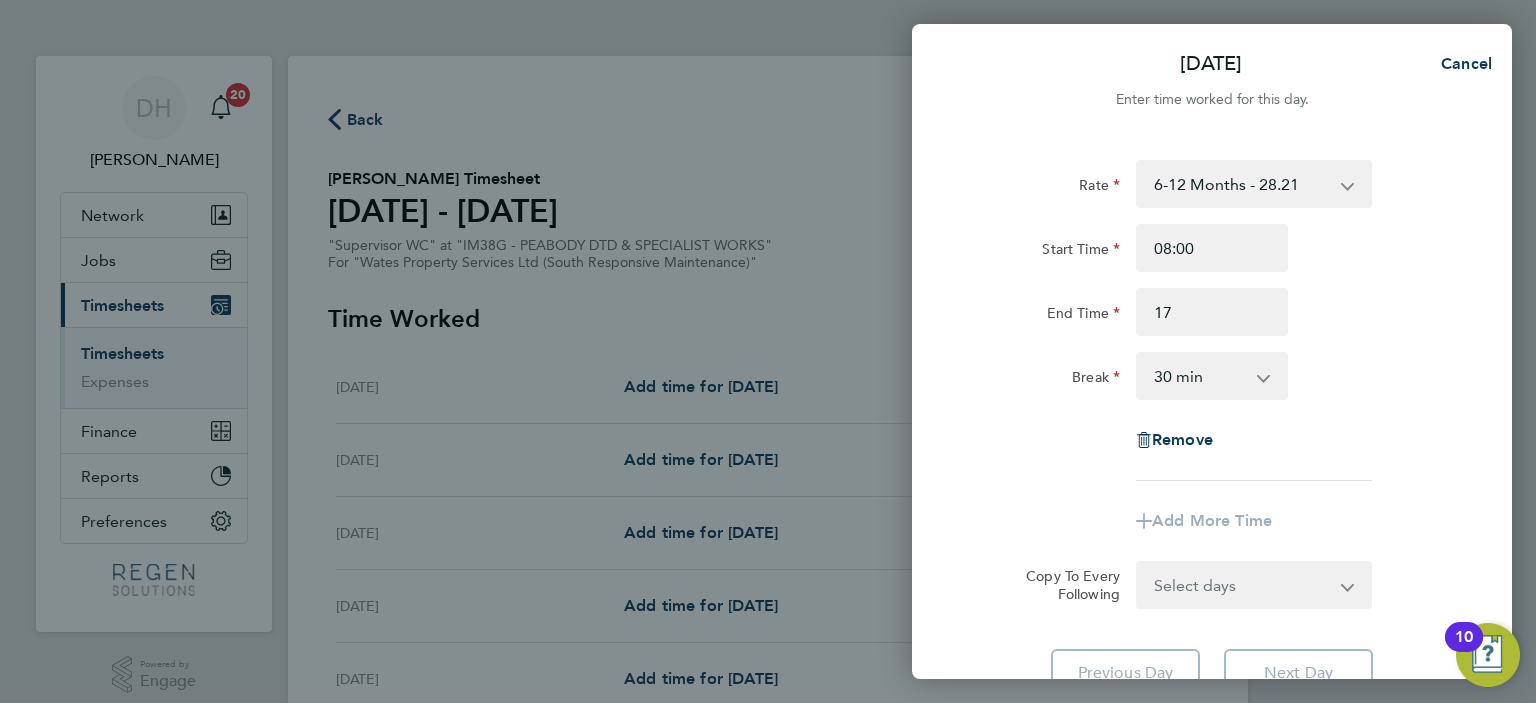 type on "17:00" 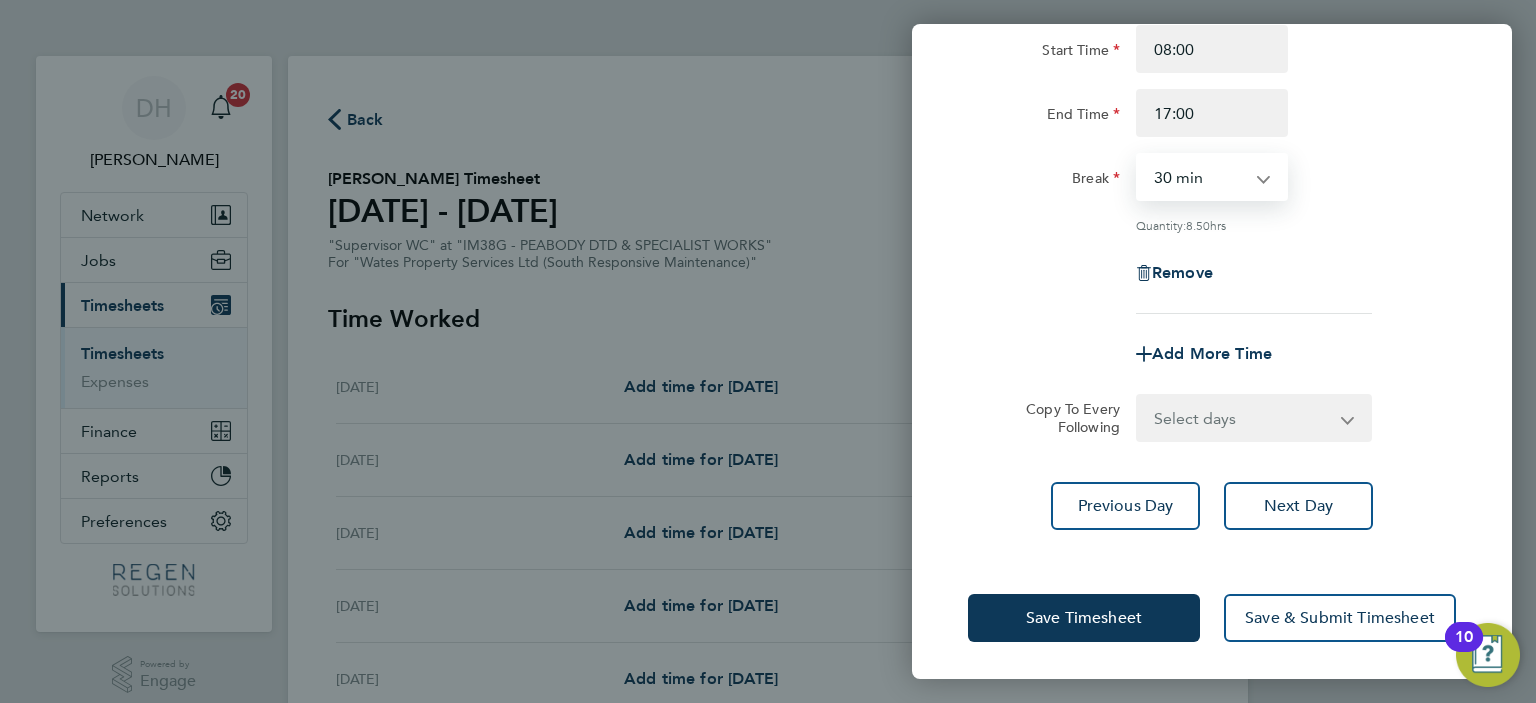 drag, startPoint x: 1243, startPoint y: 402, endPoint x: 1242, endPoint y: 427, distance: 25.019993 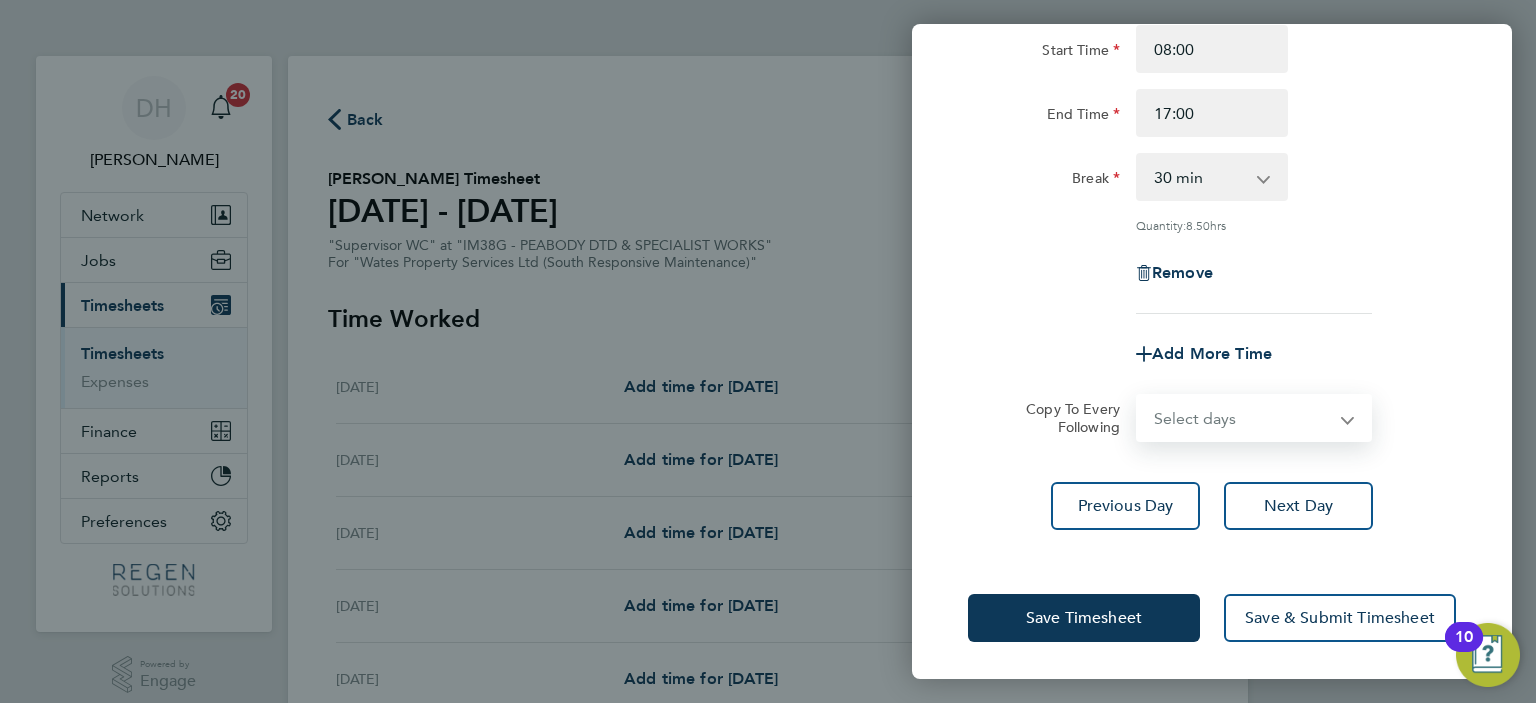 select on "TUE" 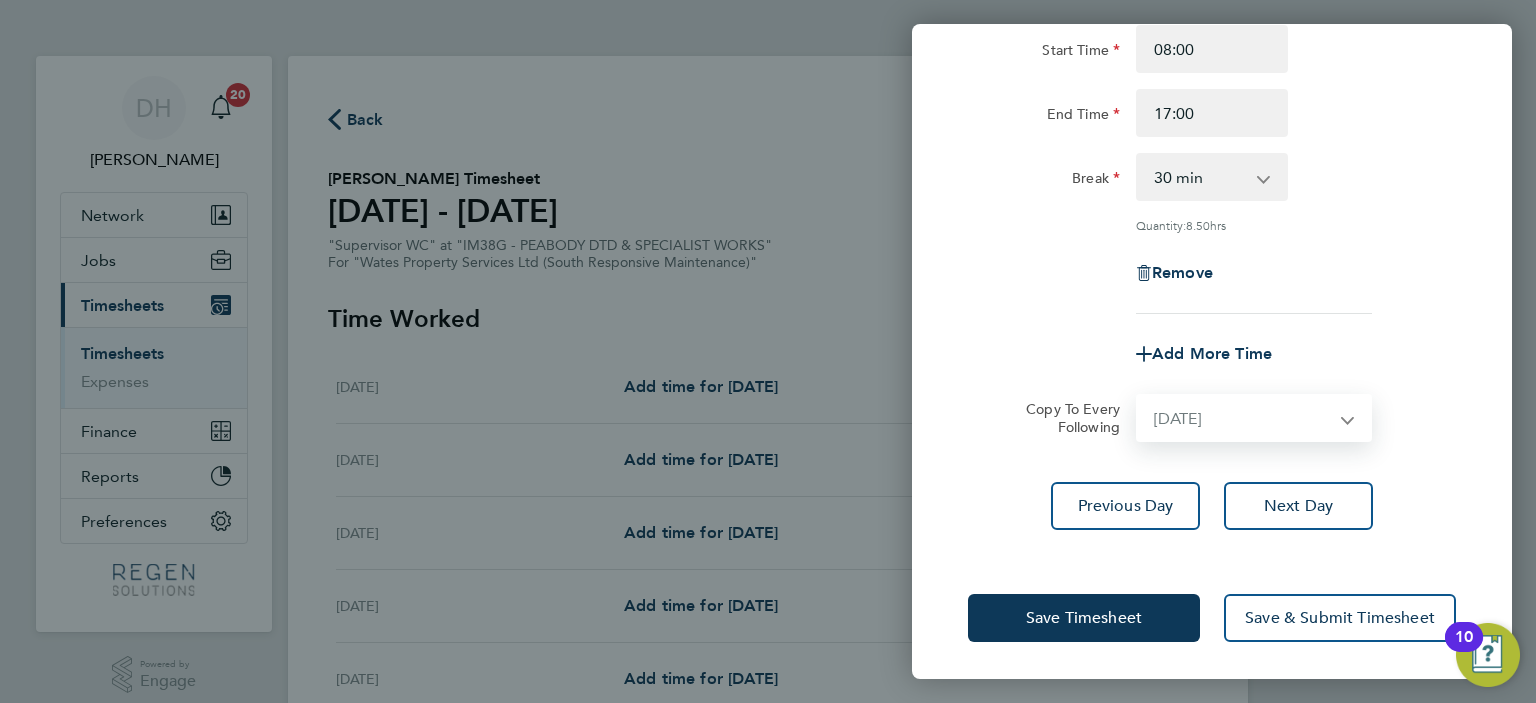 click on "Select days   Day   [DATE]   [DATE]   [DATE]   [DATE]" at bounding box center (1243, 418) 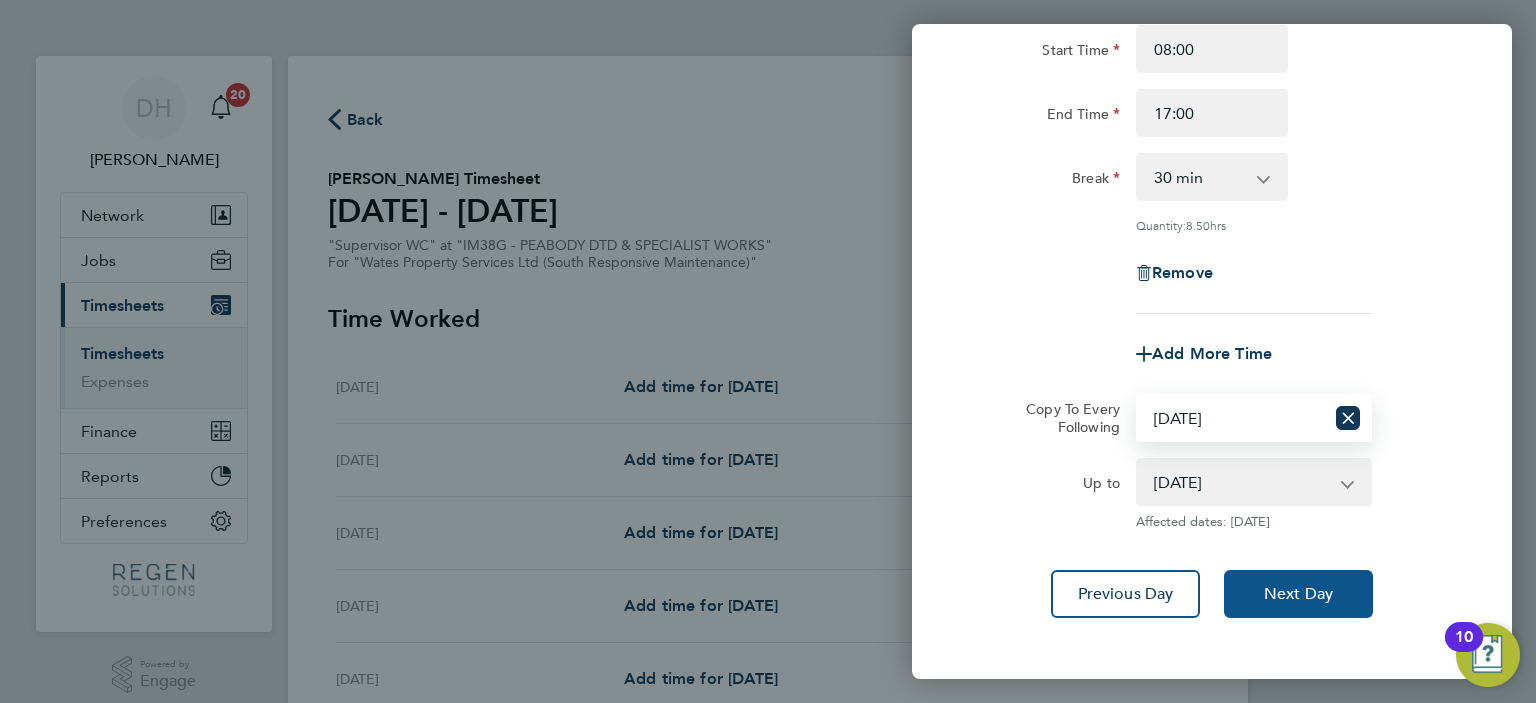 click on "Next Day" 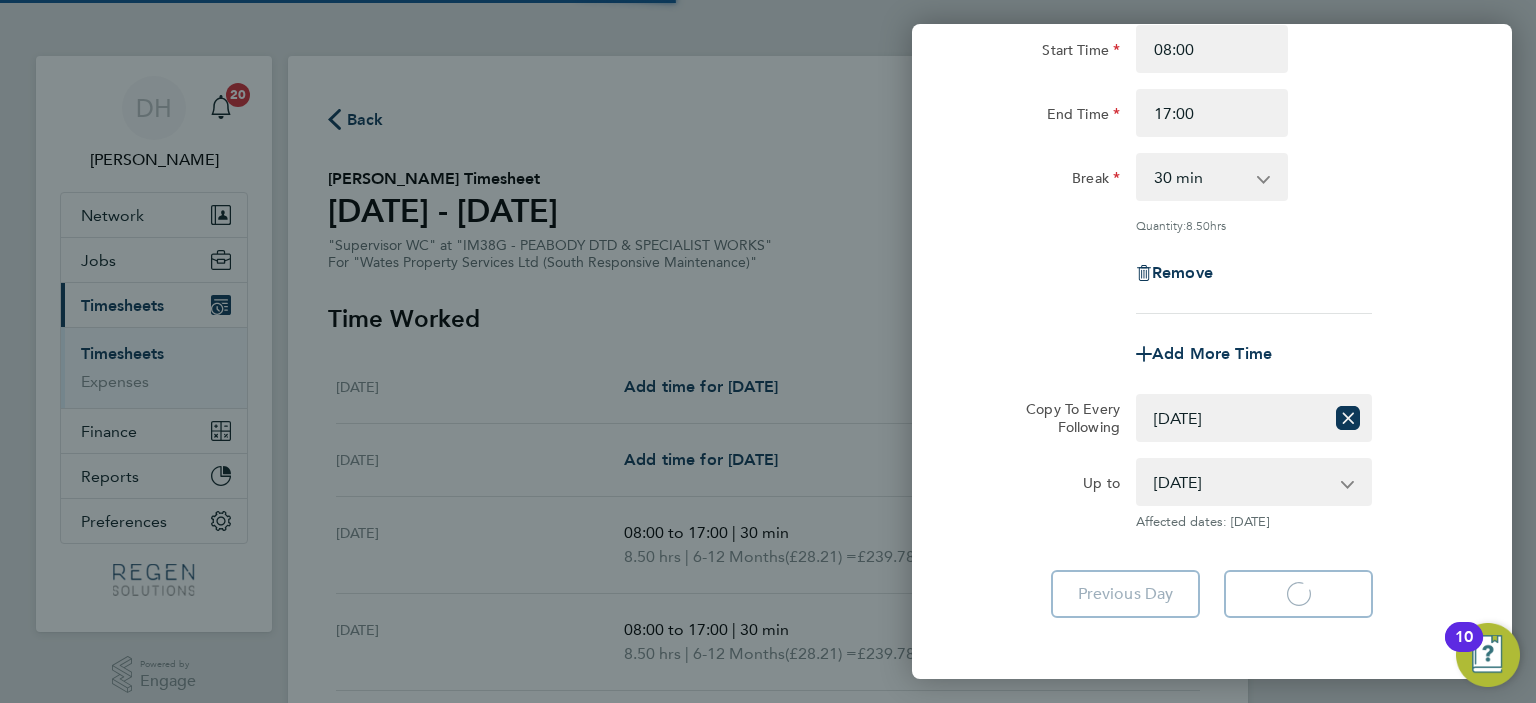 select on "30" 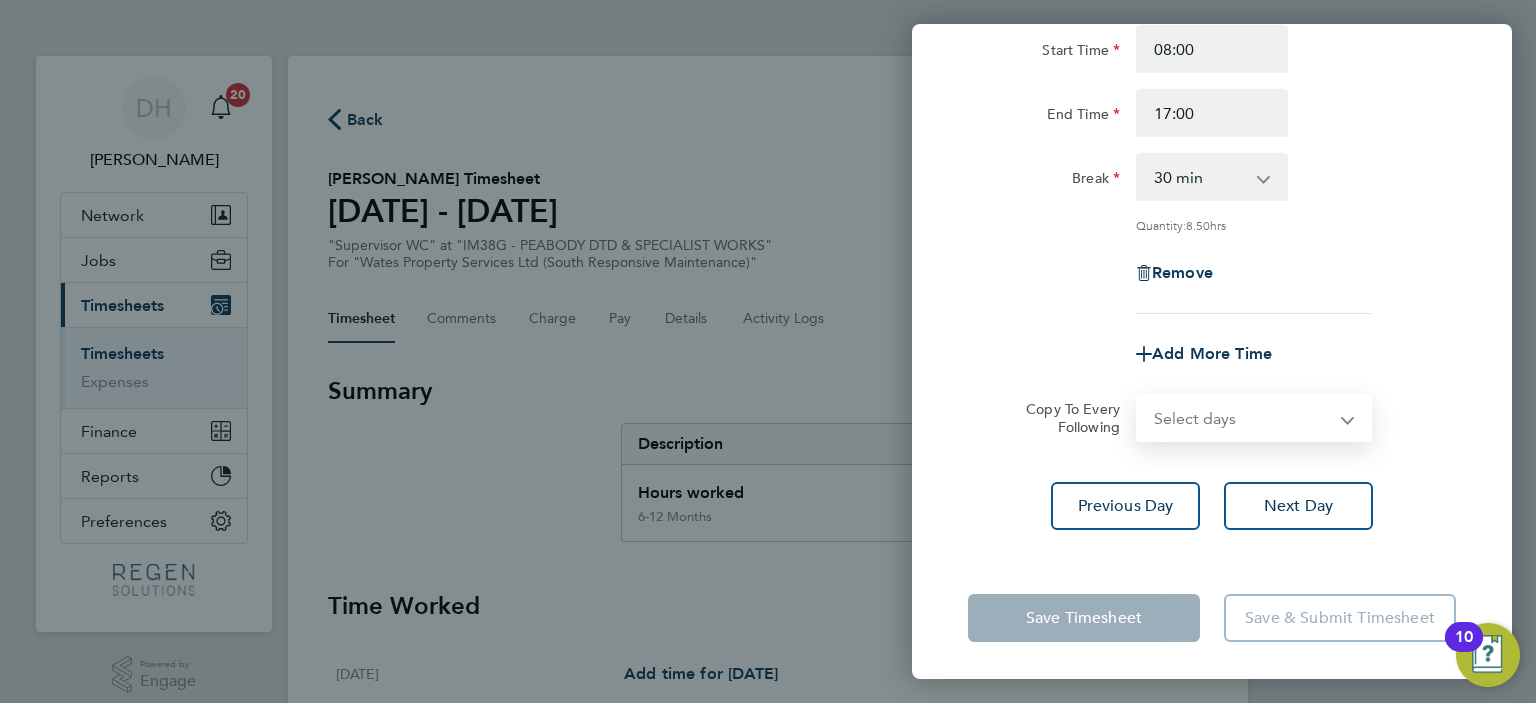click on "Select days   Day   [DATE]   [DATE]   [DATE]" at bounding box center (1243, 418) 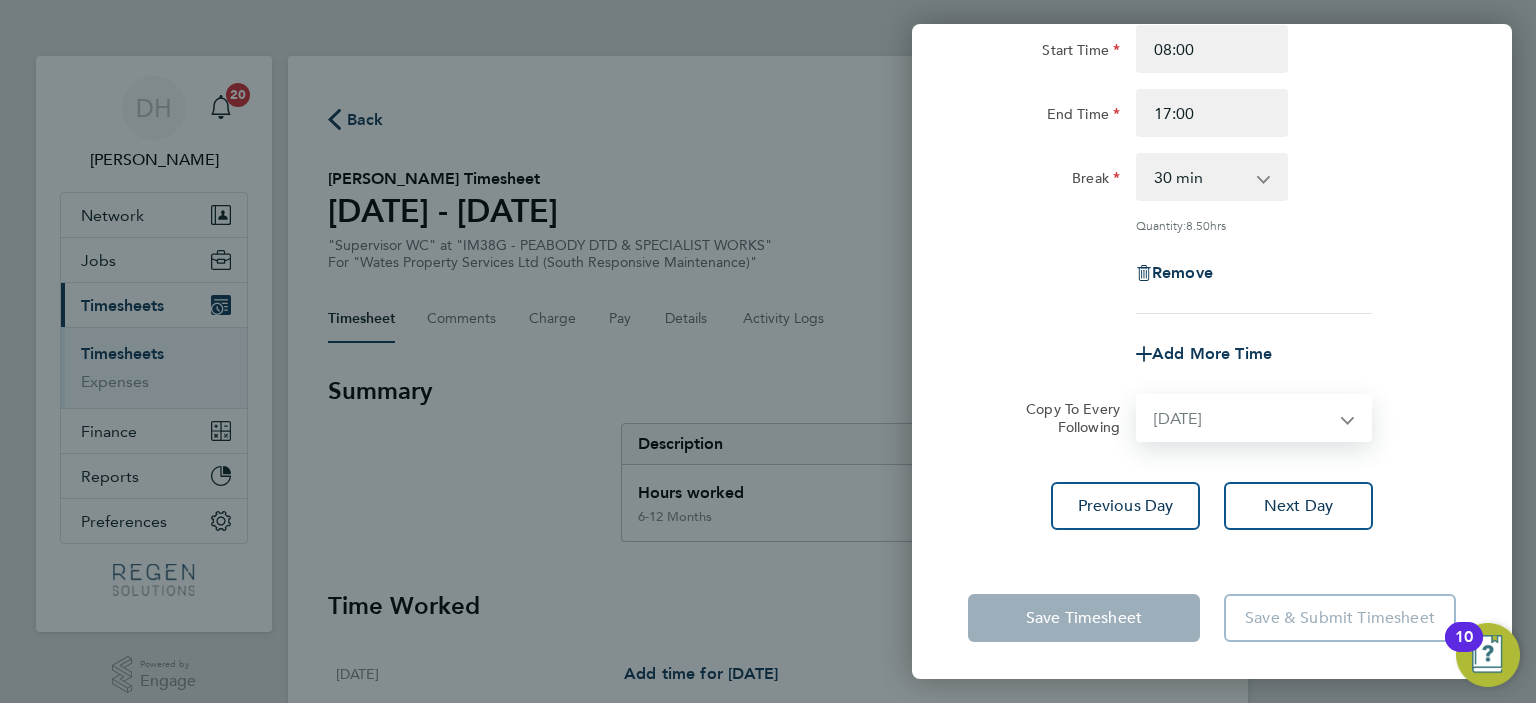 click on "Select days   Day   [DATE]   [DATE]   [DATE]" at bounding box center [1243, 418] 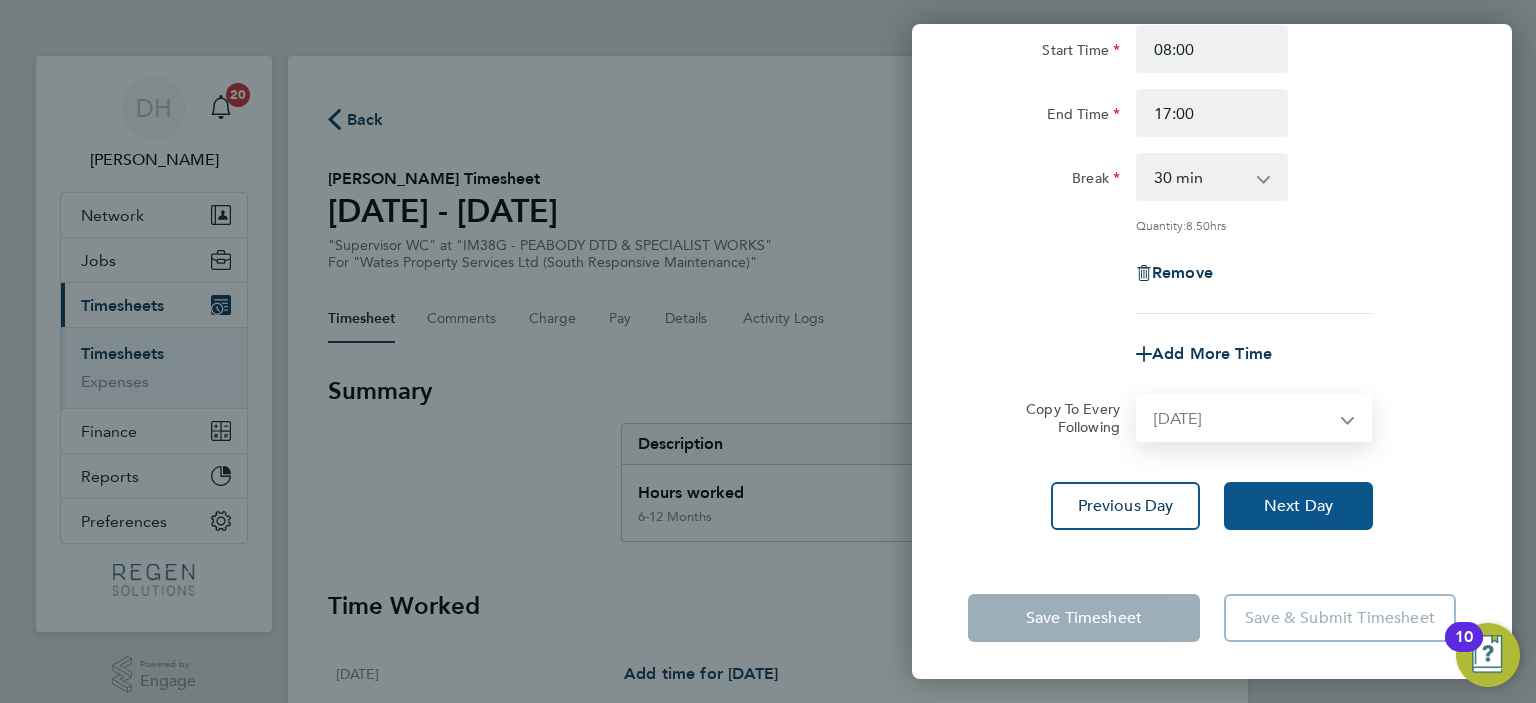 select on "[DATE]" 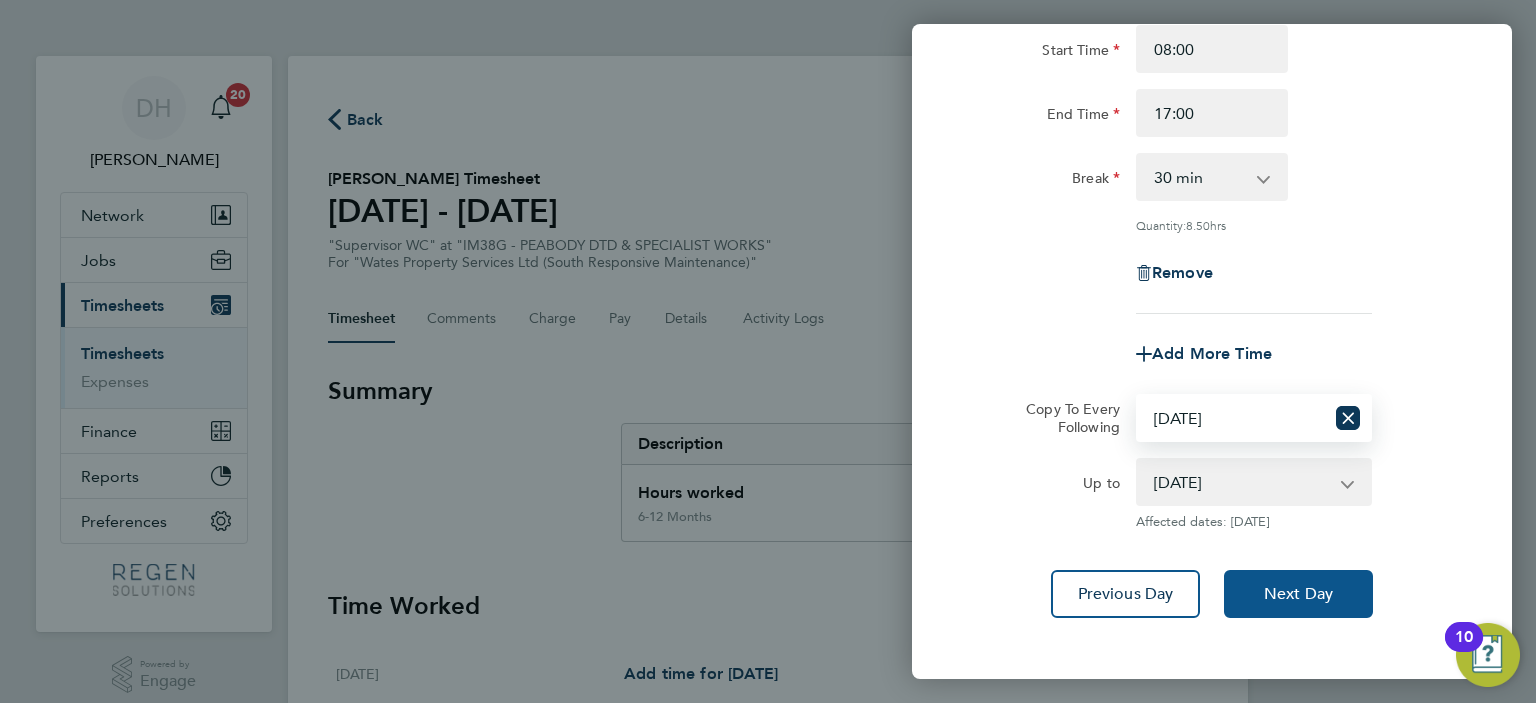 click on "Next Day" 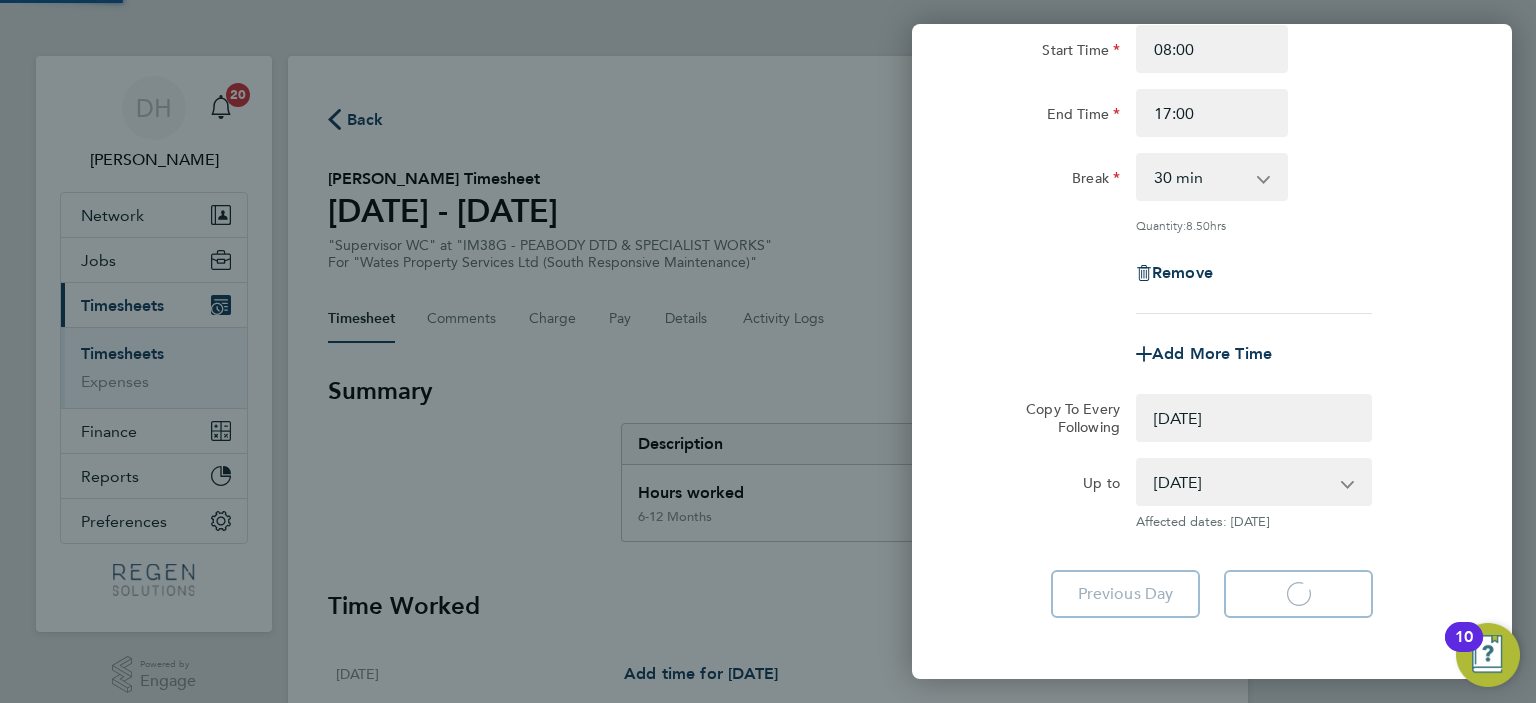 select on "0: null" 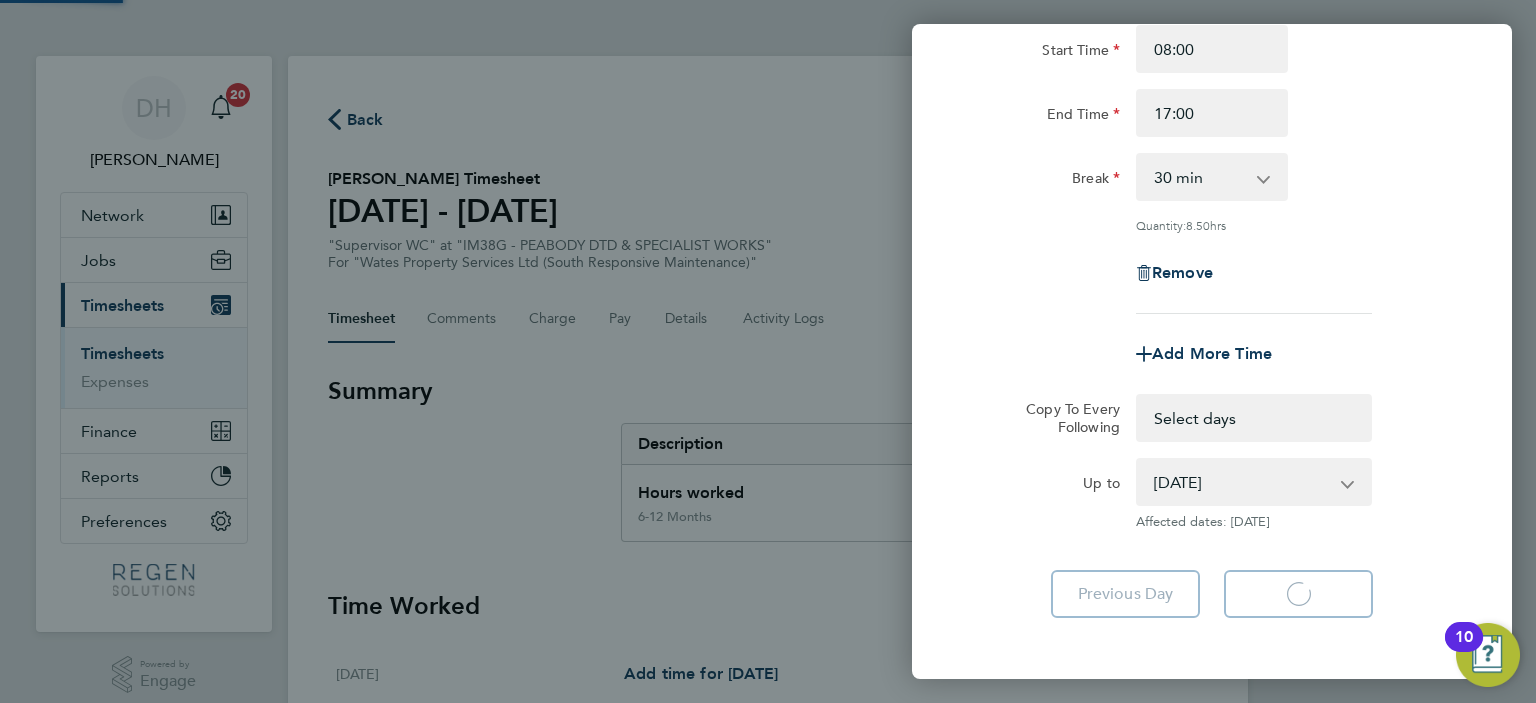 select on "30" 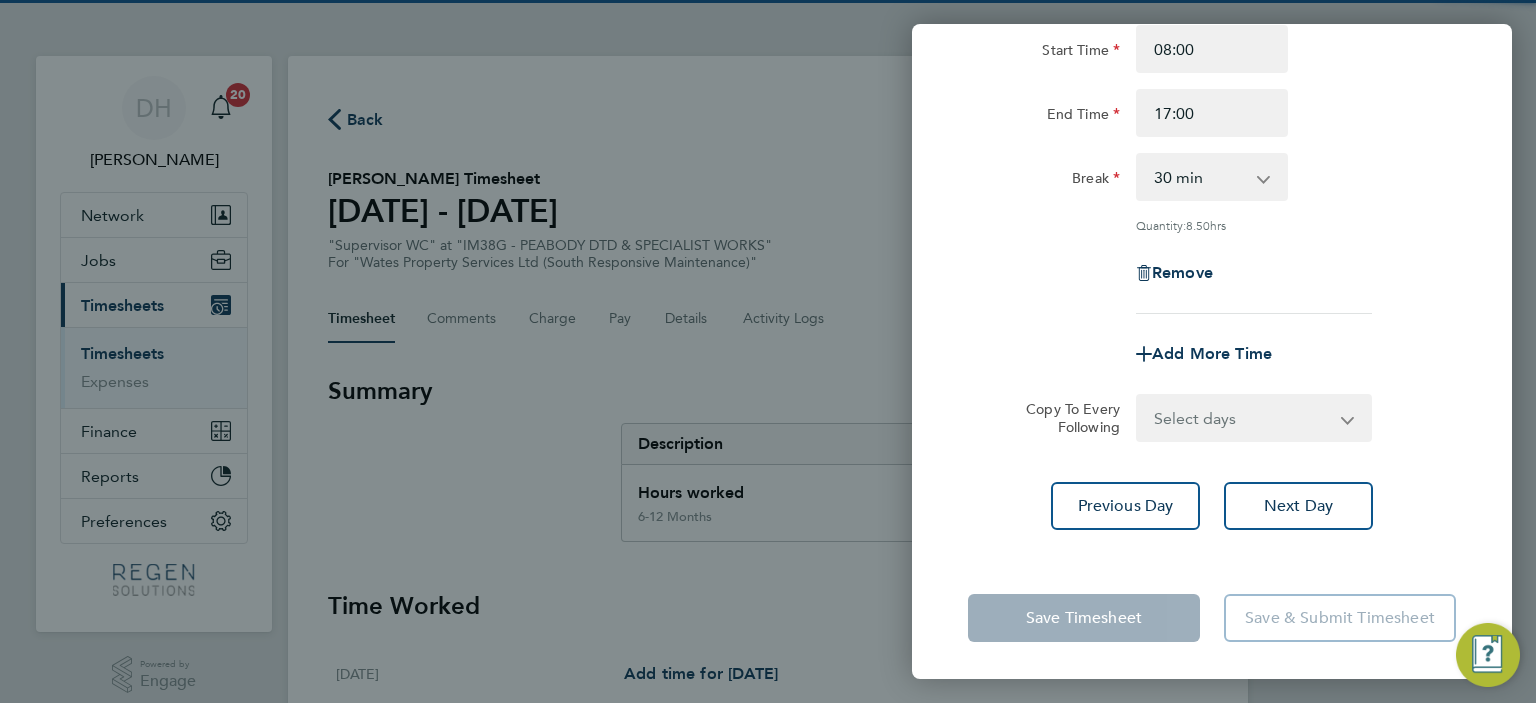 click on "Select days   Day   [DATE]   [DATE]" at bounding box center (1243, 418) 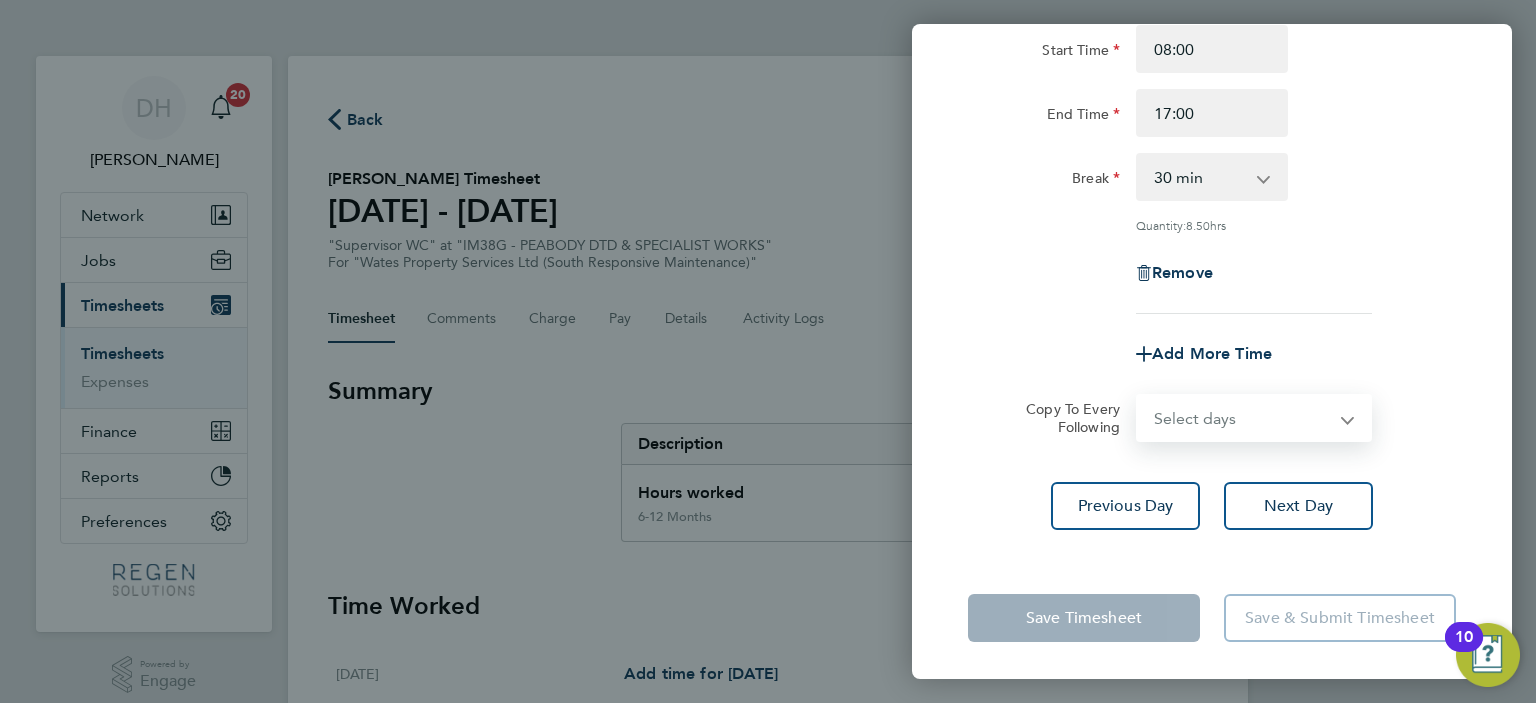 select on "THU" 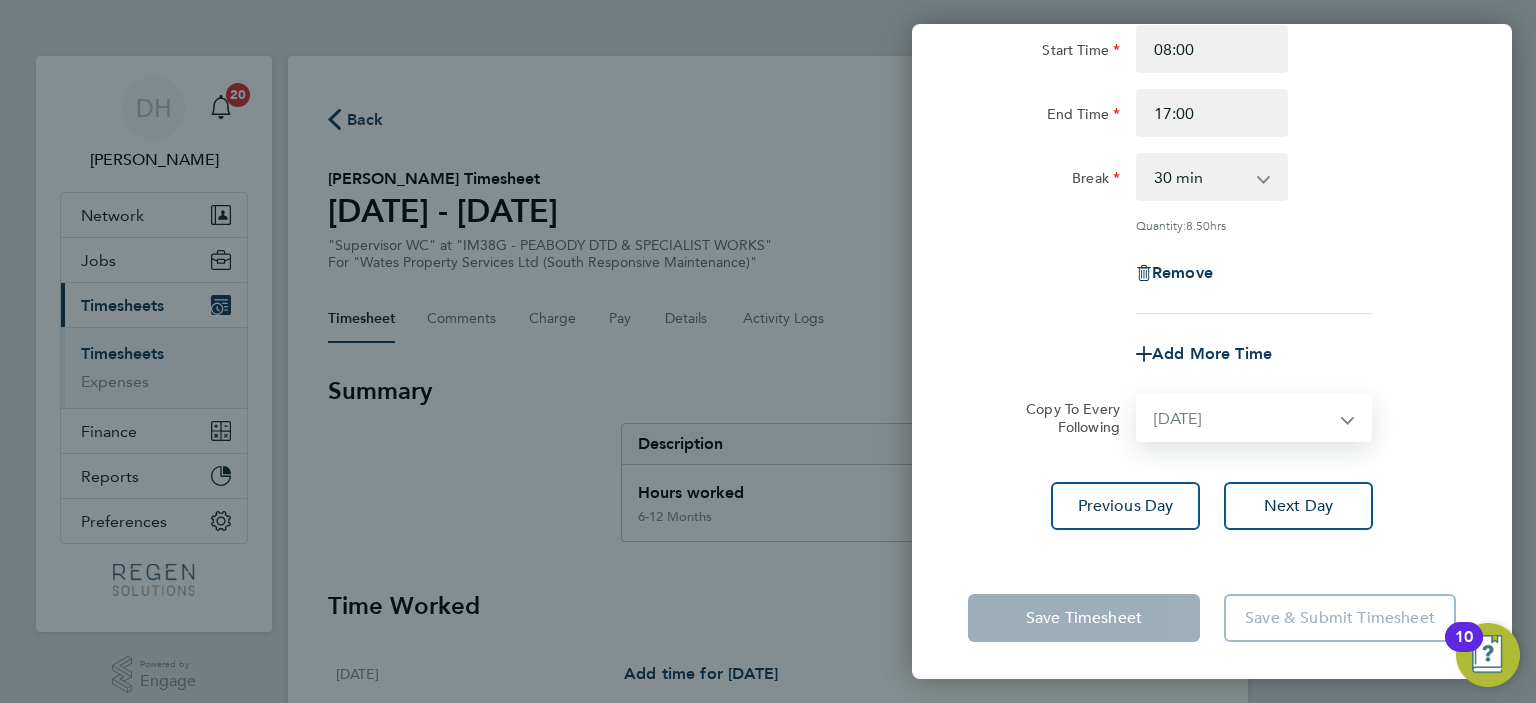click on "Select days   Day   [DATE]   [DATE]" at bounding box center (1243, 418) 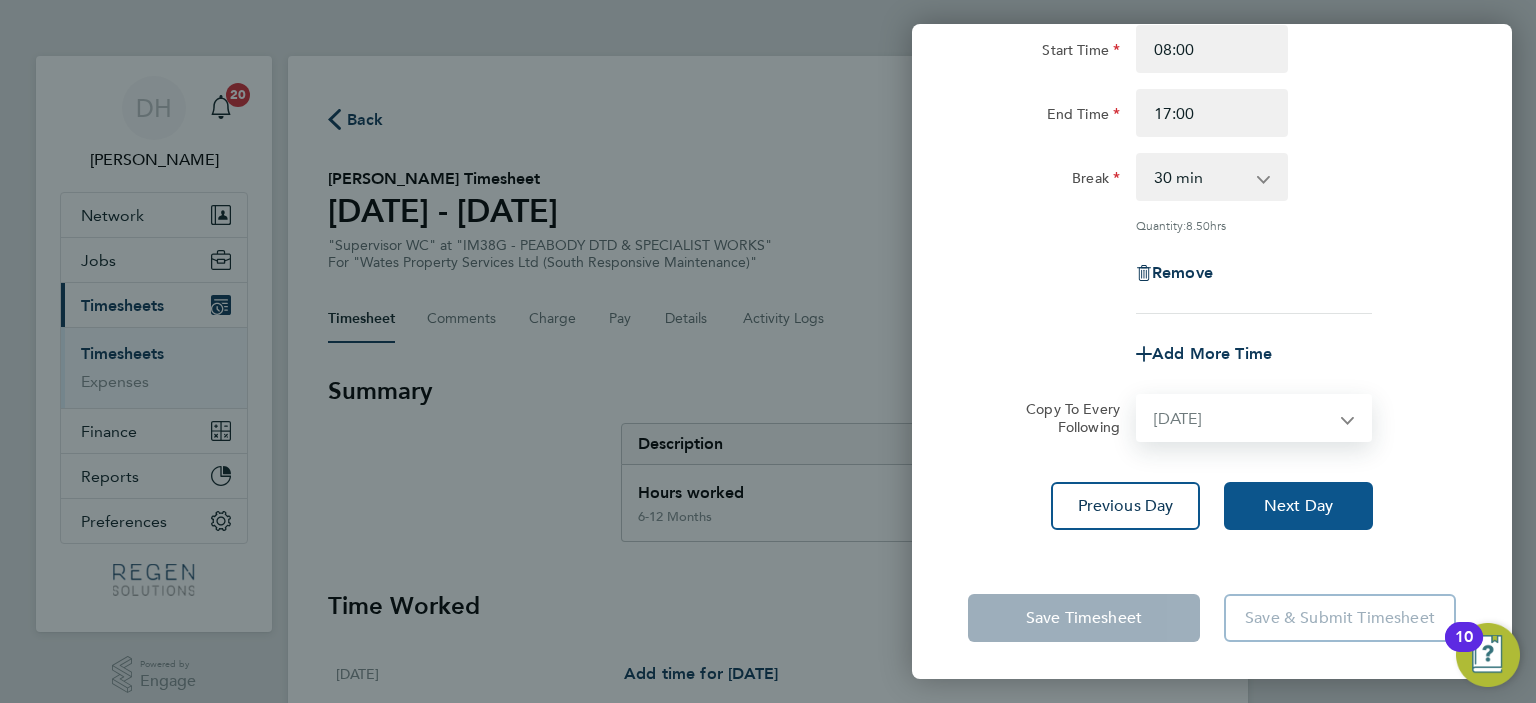 select on "[DATE]" 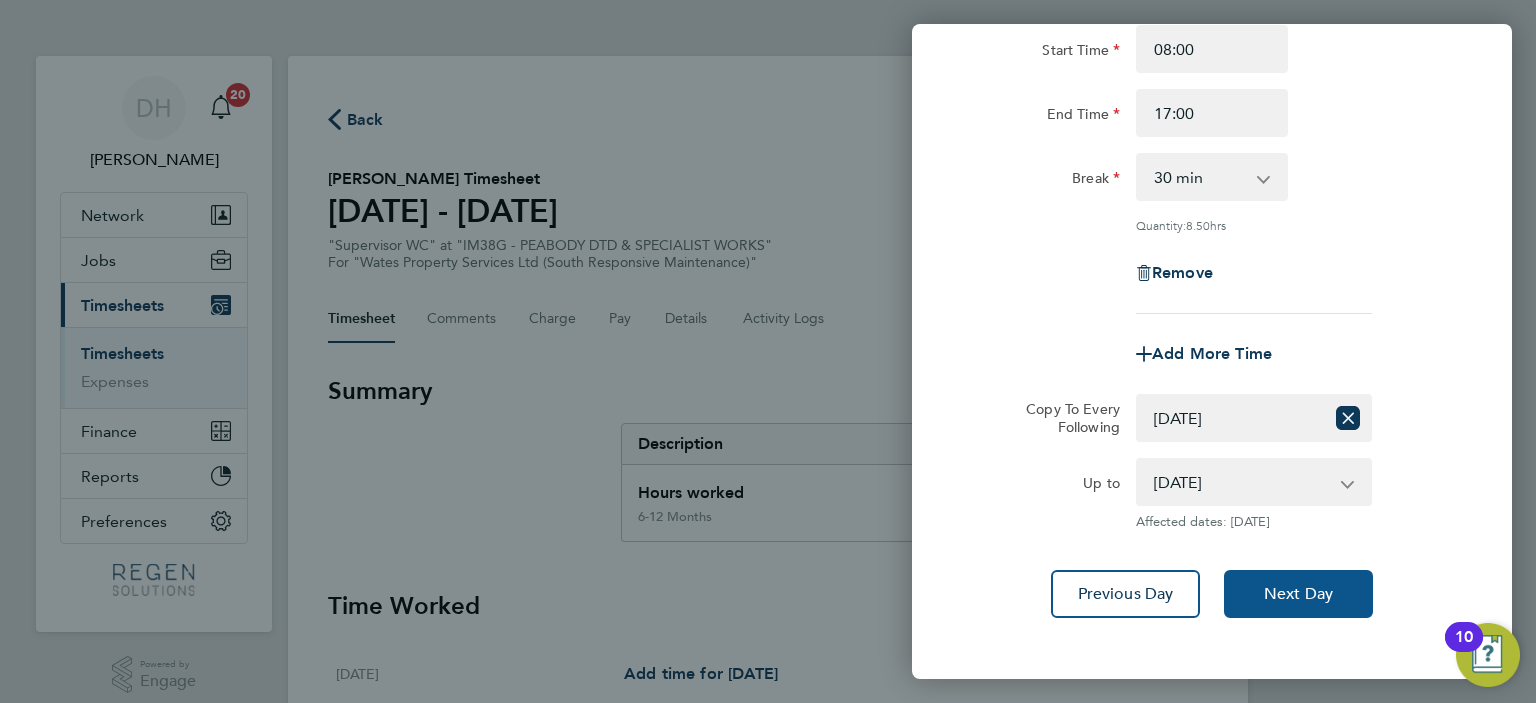click on "Next Day" 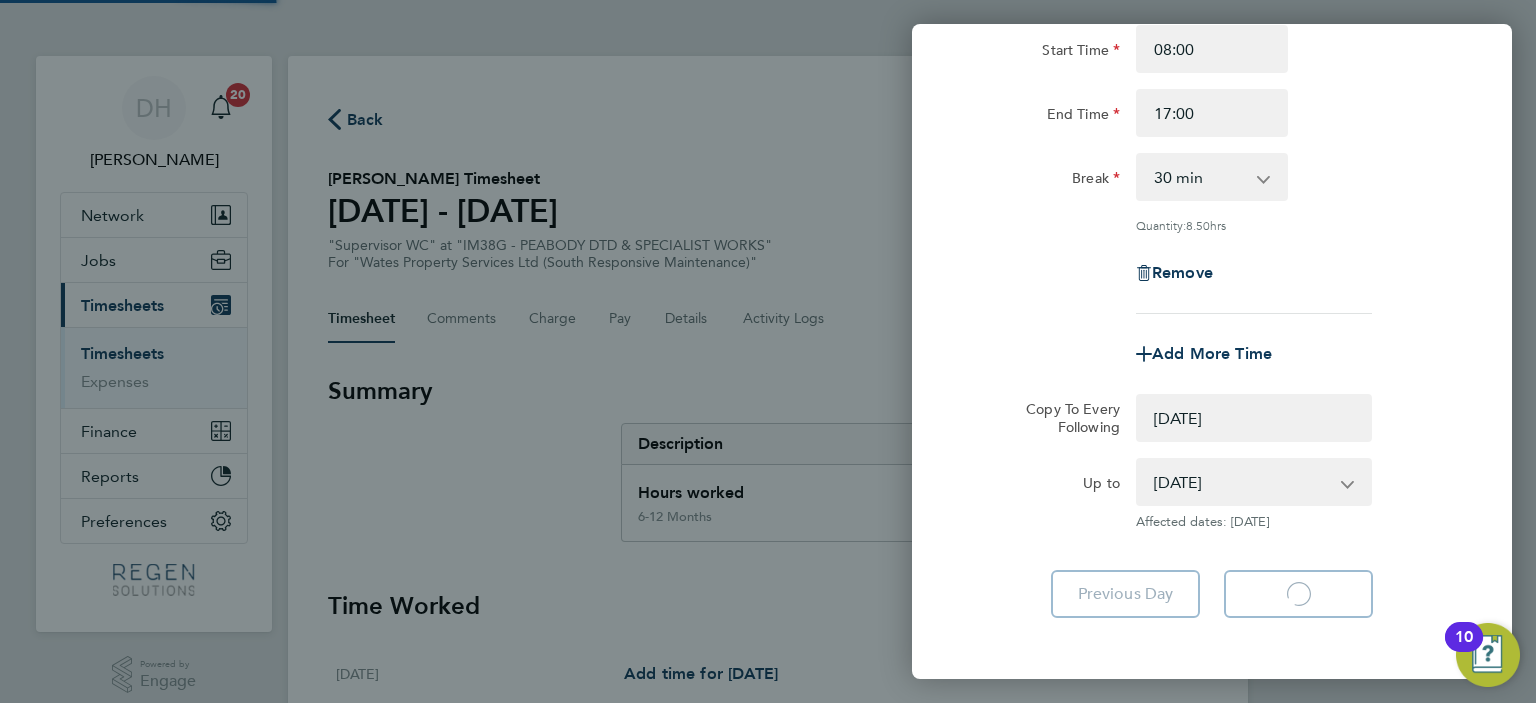 select on "0: null" 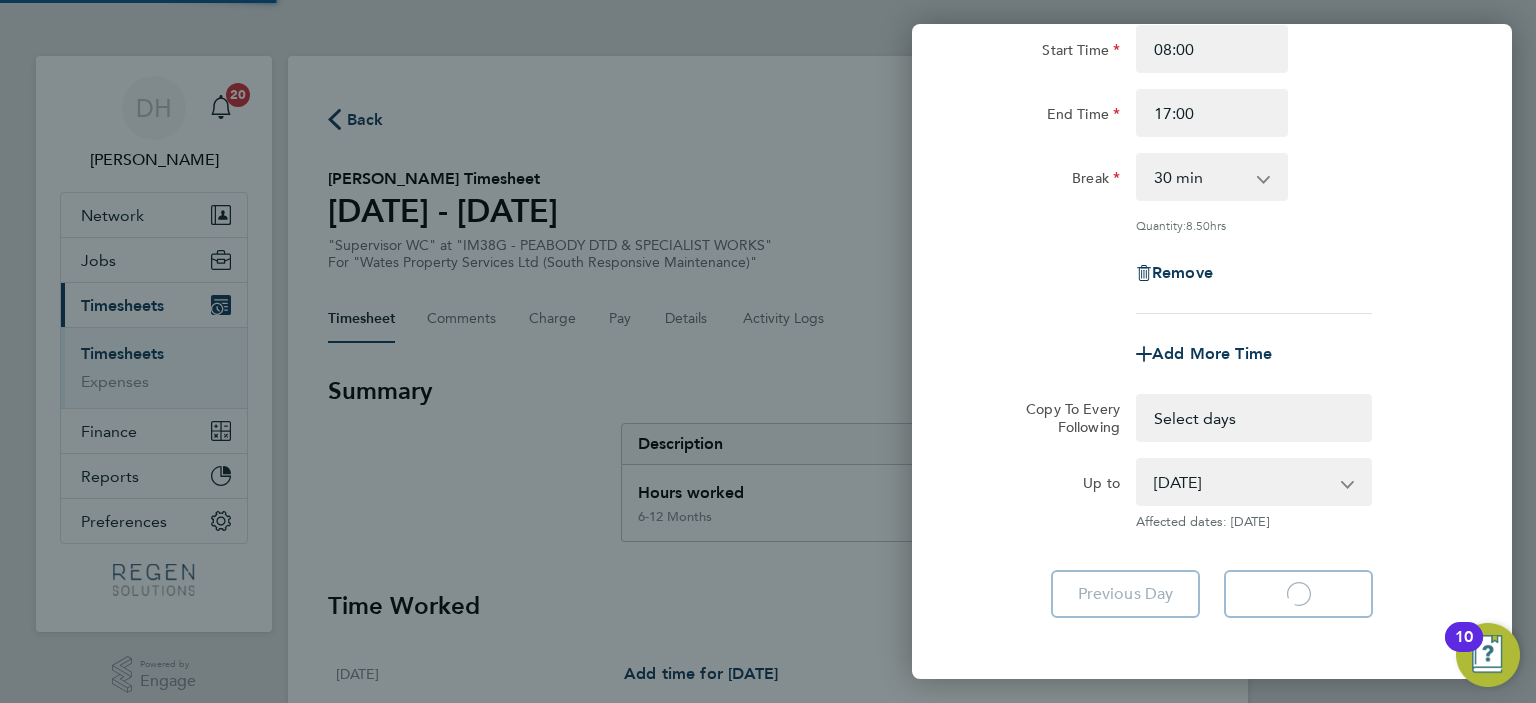 select on "30" 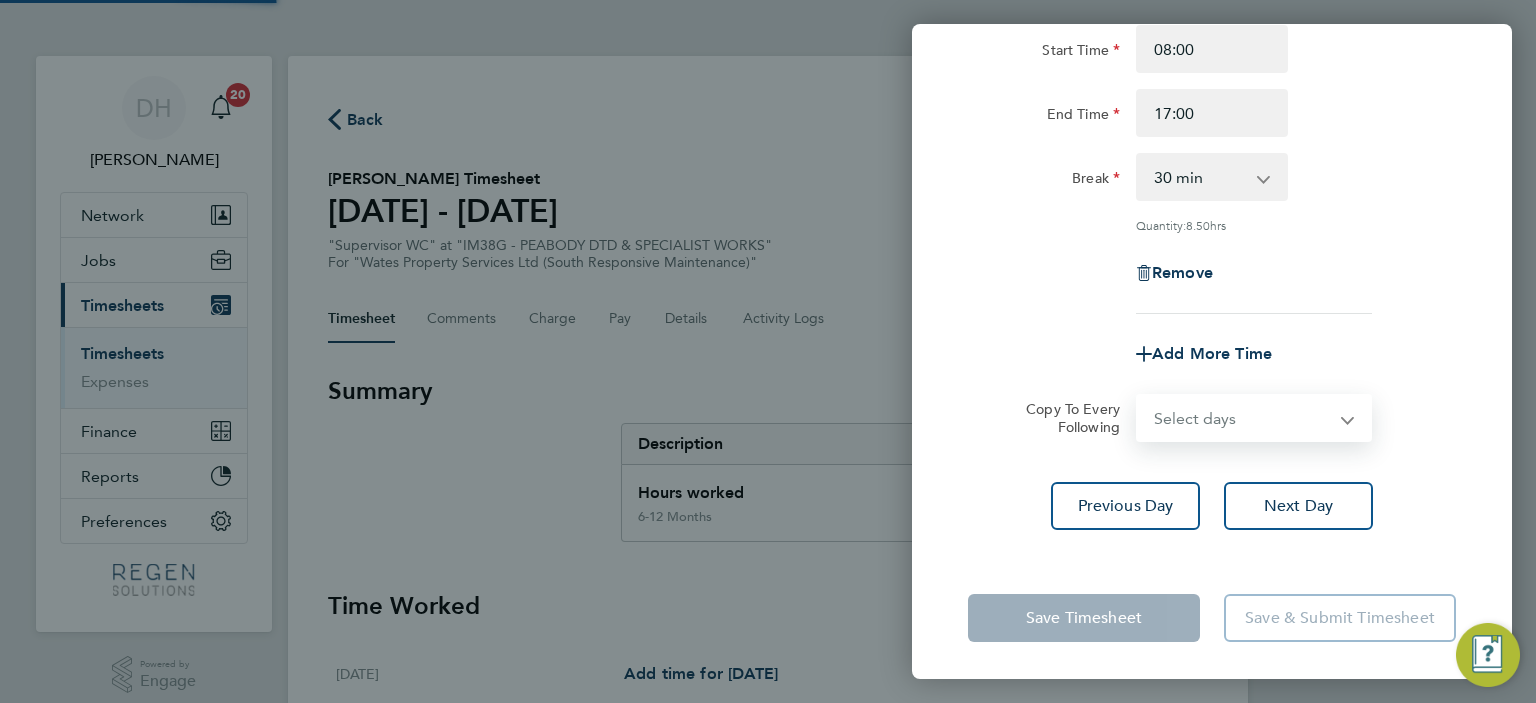 click on "Select days   [DATE]" at bounding box center (1243, 418) 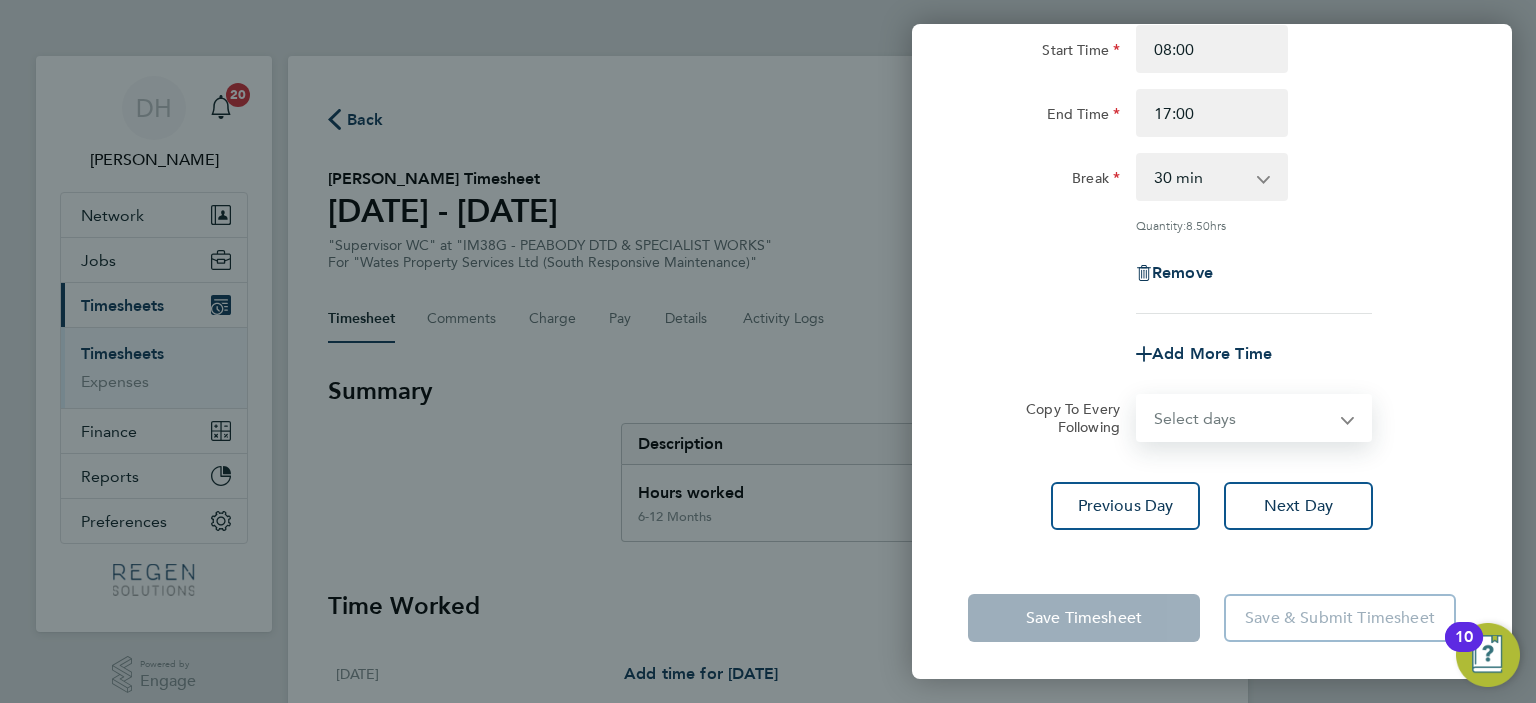 select on "FRI" 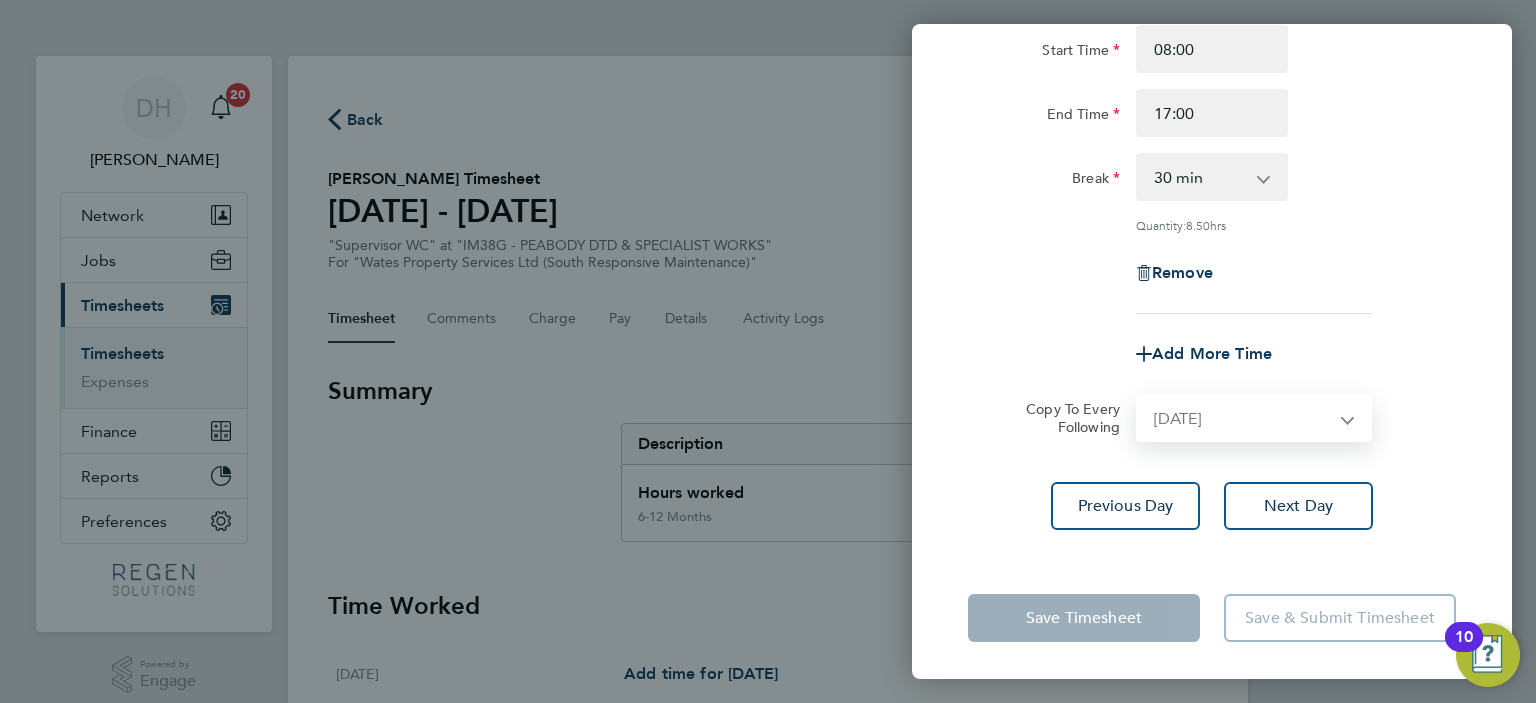 click on "Select days   [DATE]" at bounding box center [1243, 418] 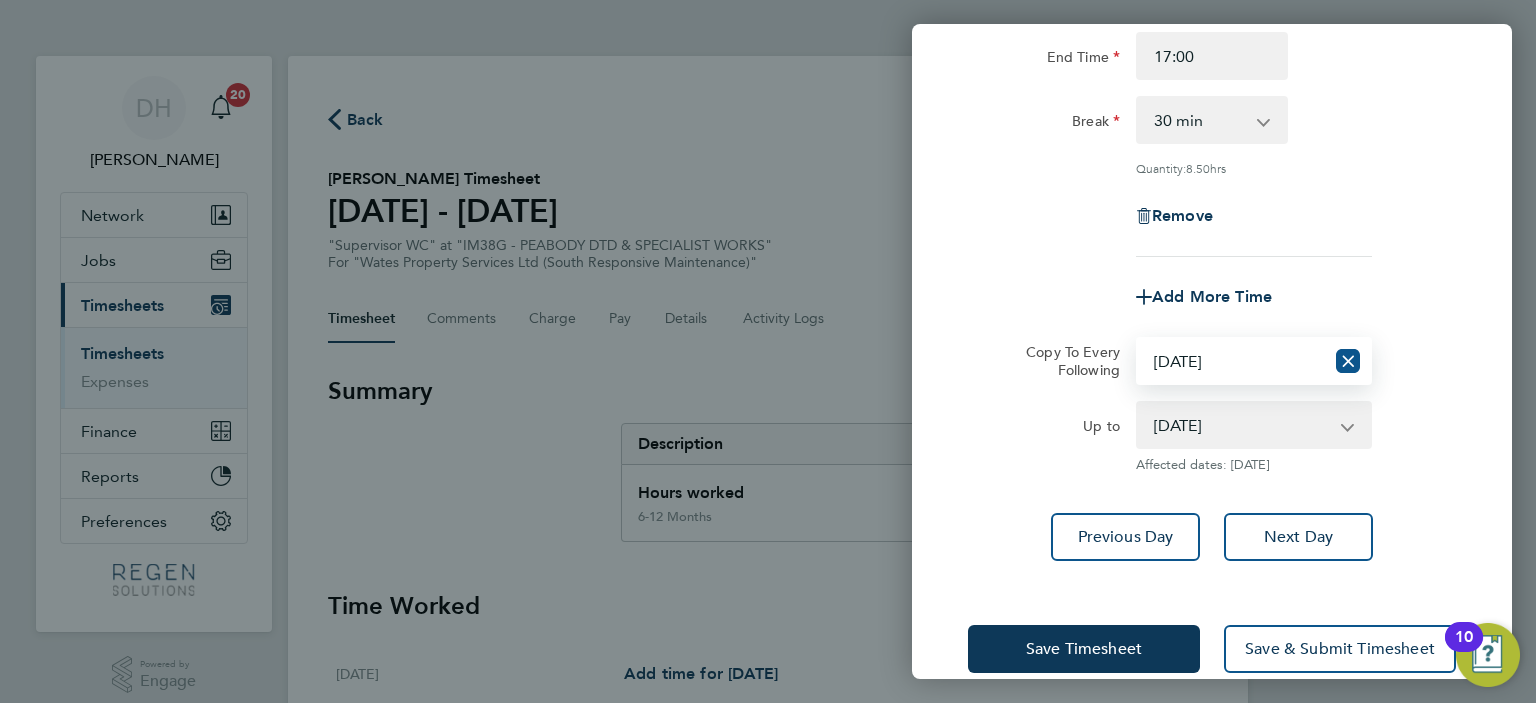 scroll, scrollTop: 287, scrollLeft: 0, axis: vertical 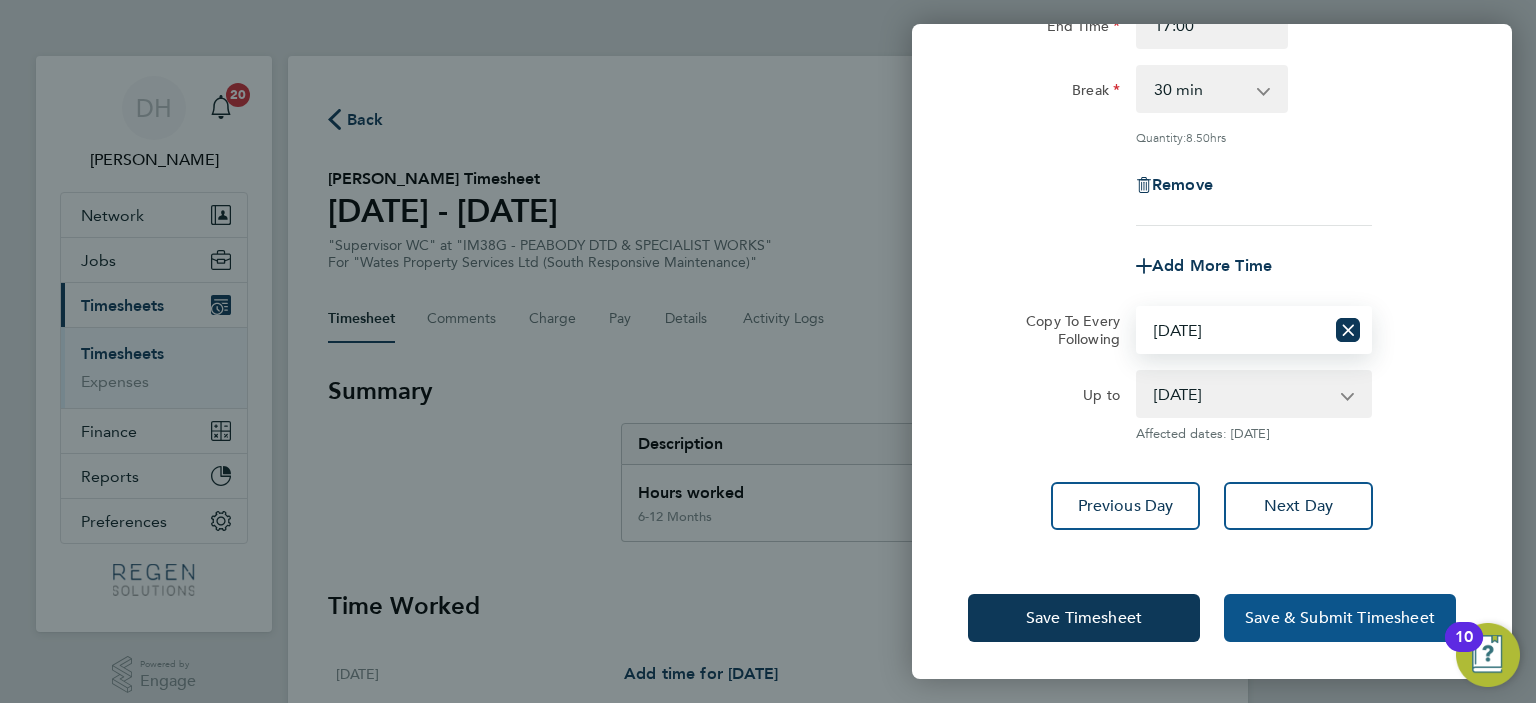 click on "Save & Submit Timesheet" 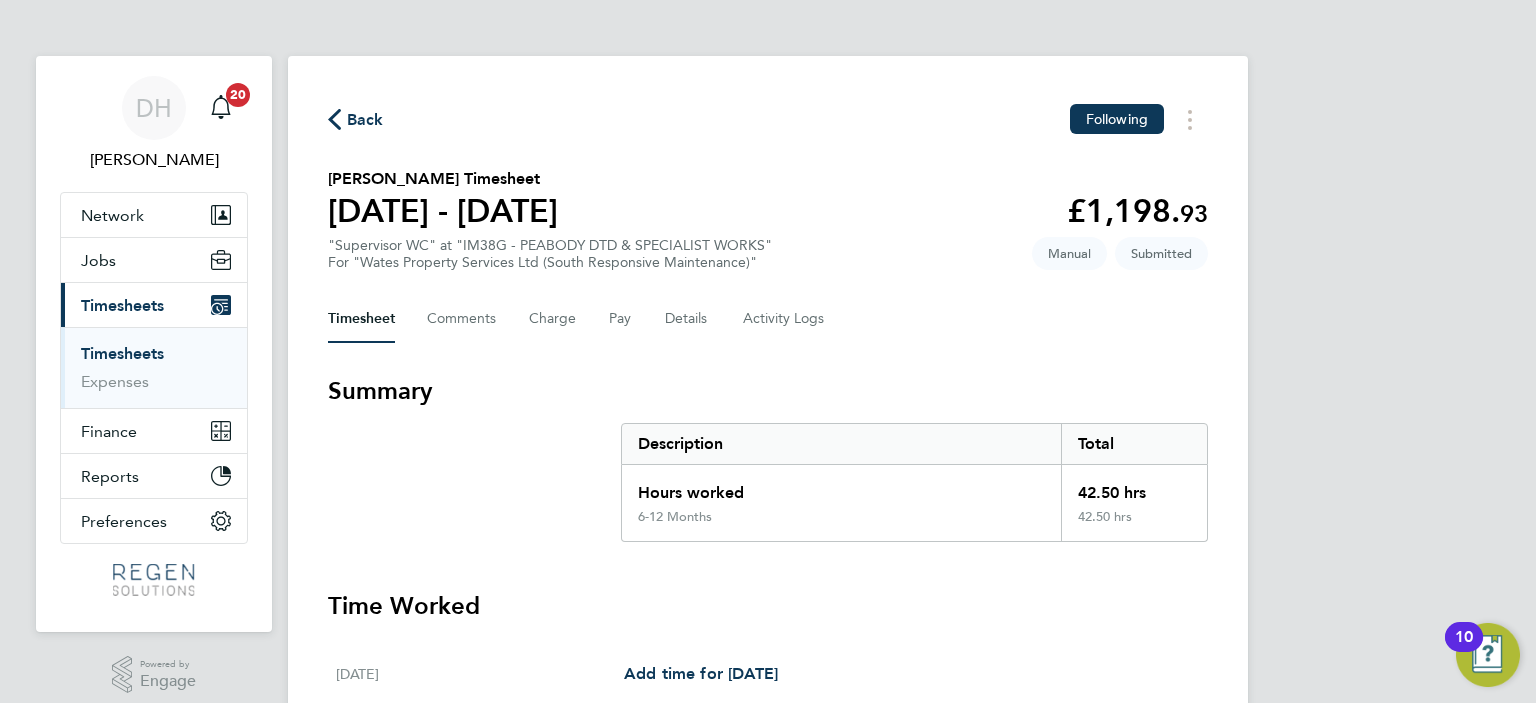 click on "Back" 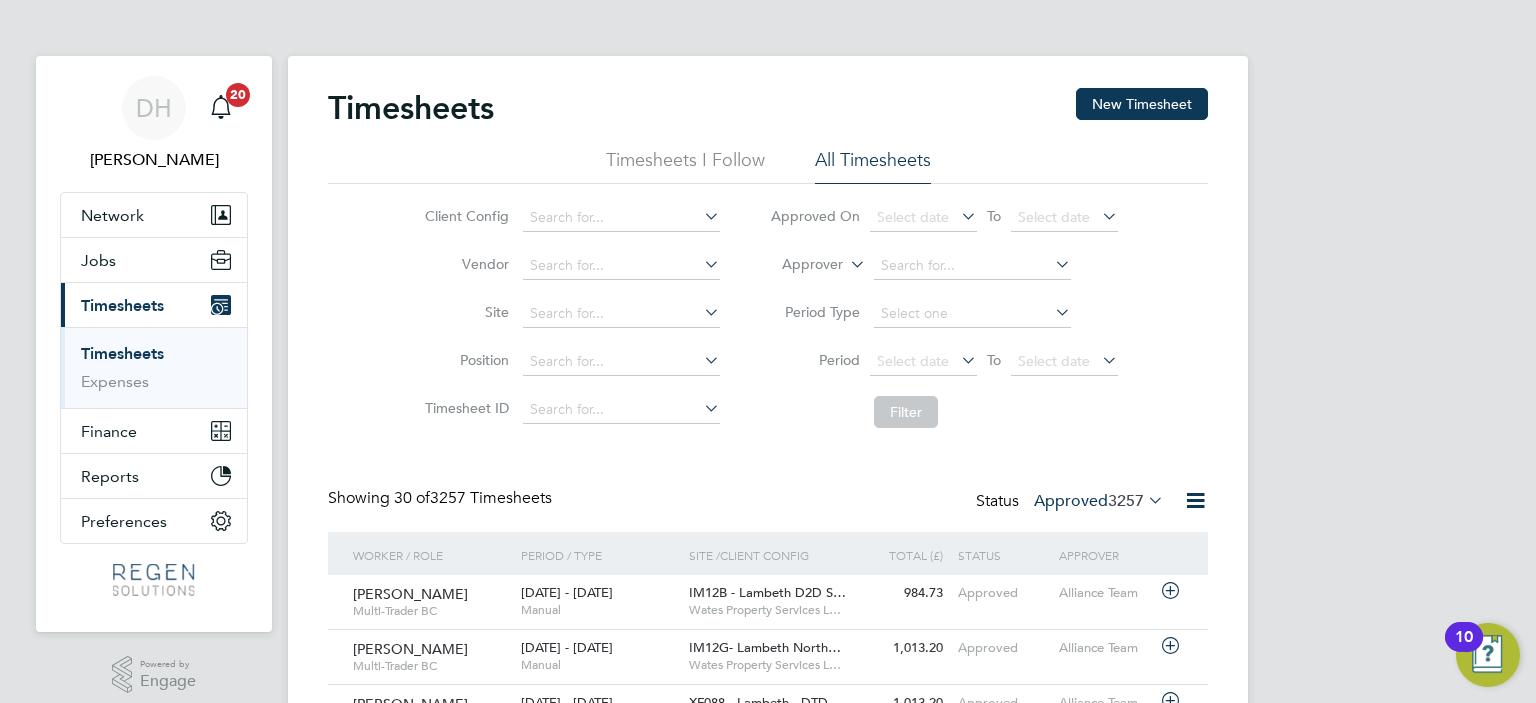 scroll, scrollTop: 9, scrollLeft: 10, axis: both 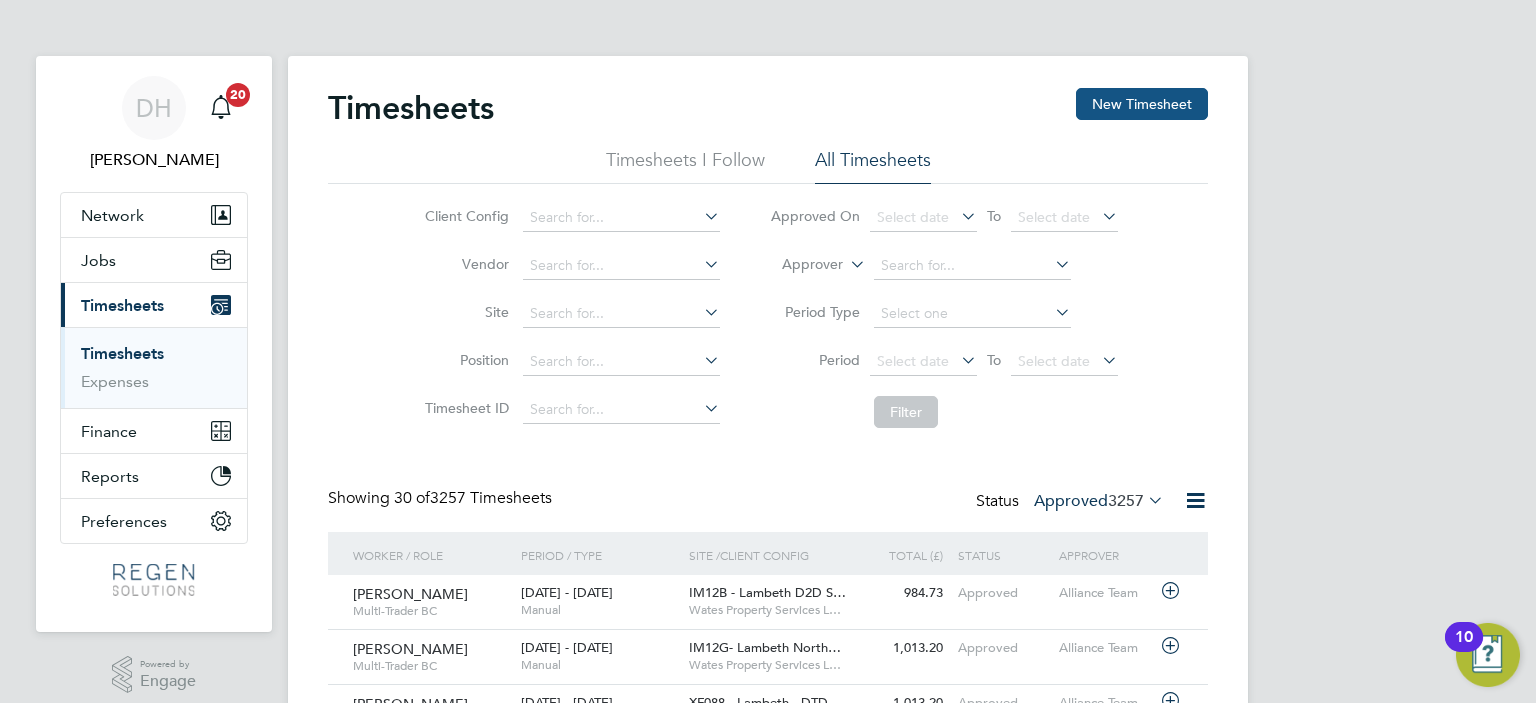 click on "New Timesheet" 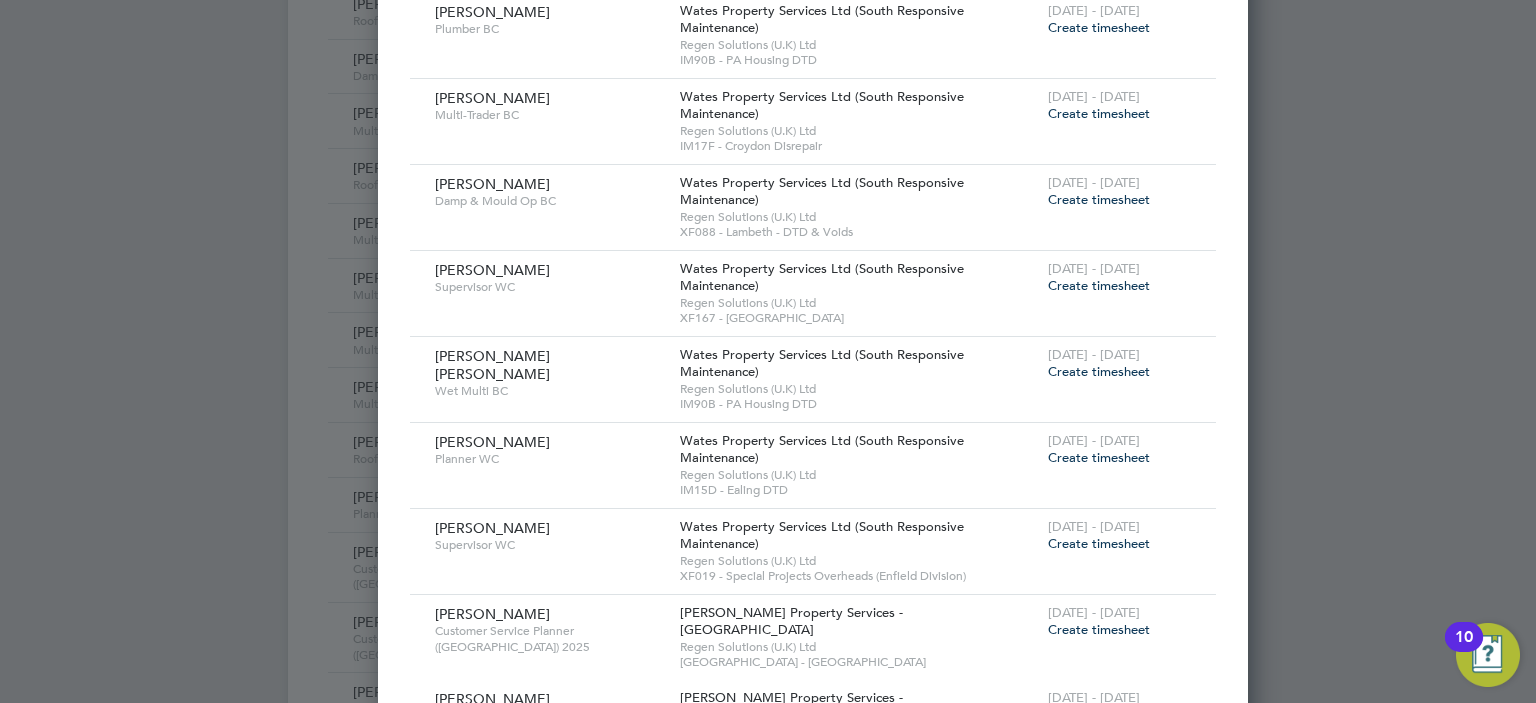 click on "Create timesheet" at bounding box center (1099, 543) 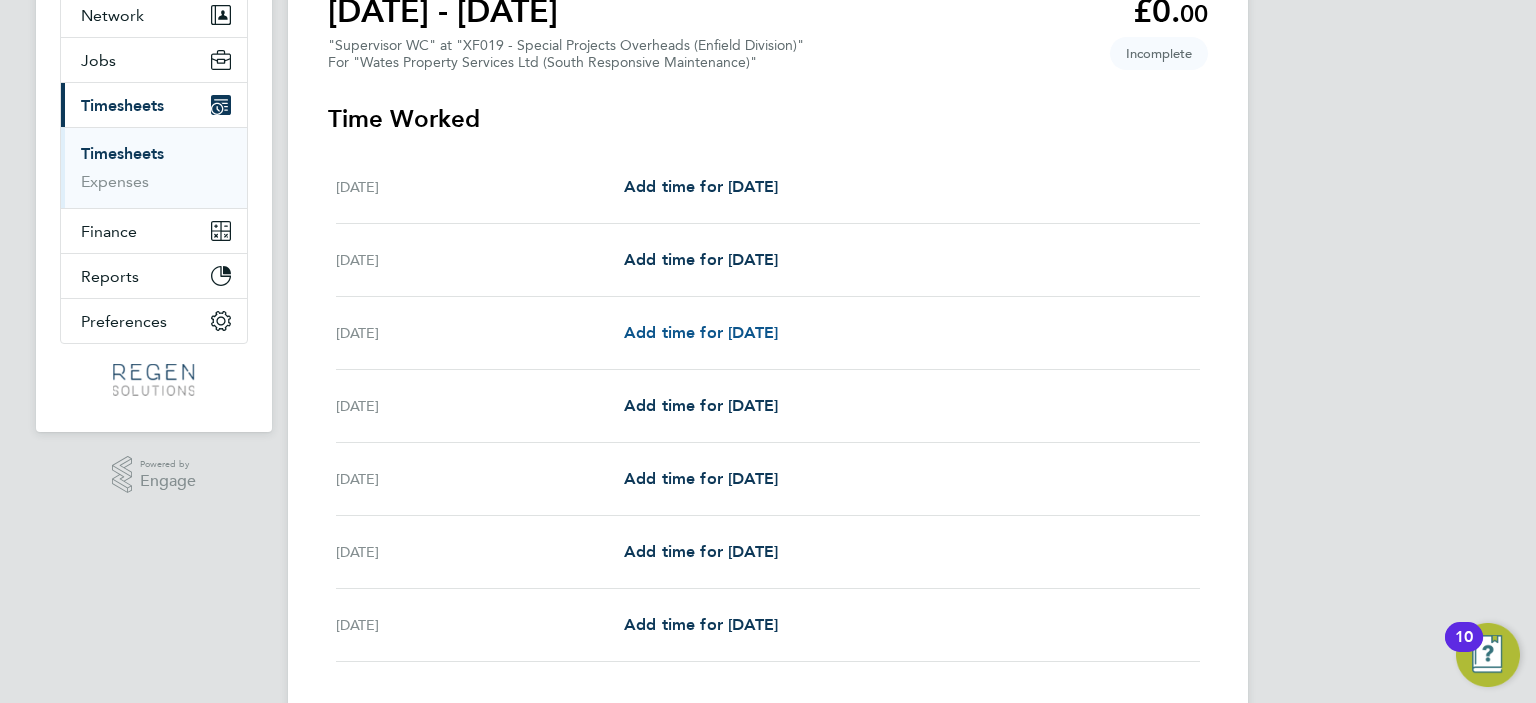 click on "Add time for [DATE]" at bounding box center (701, 332) 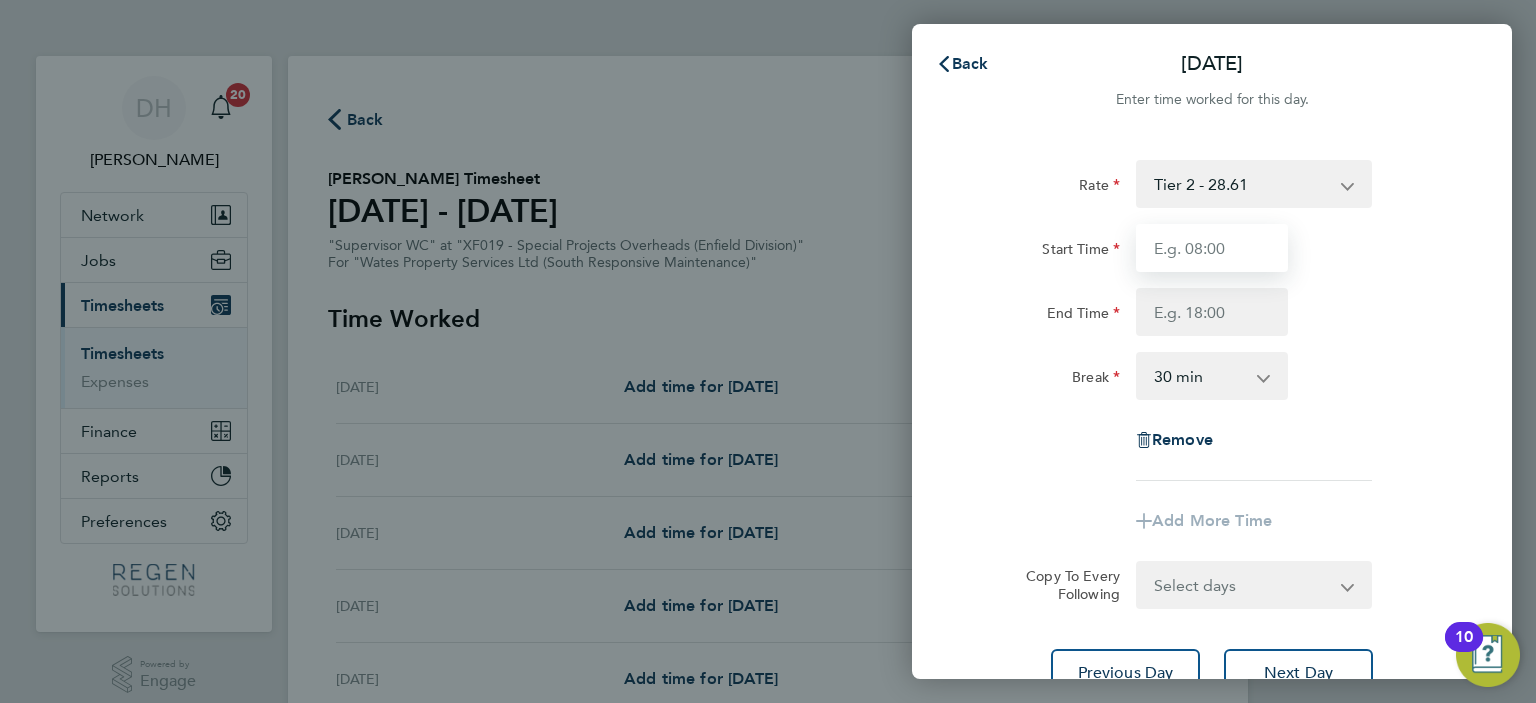 click on "Start Time" at bounding box center (1212, 248) 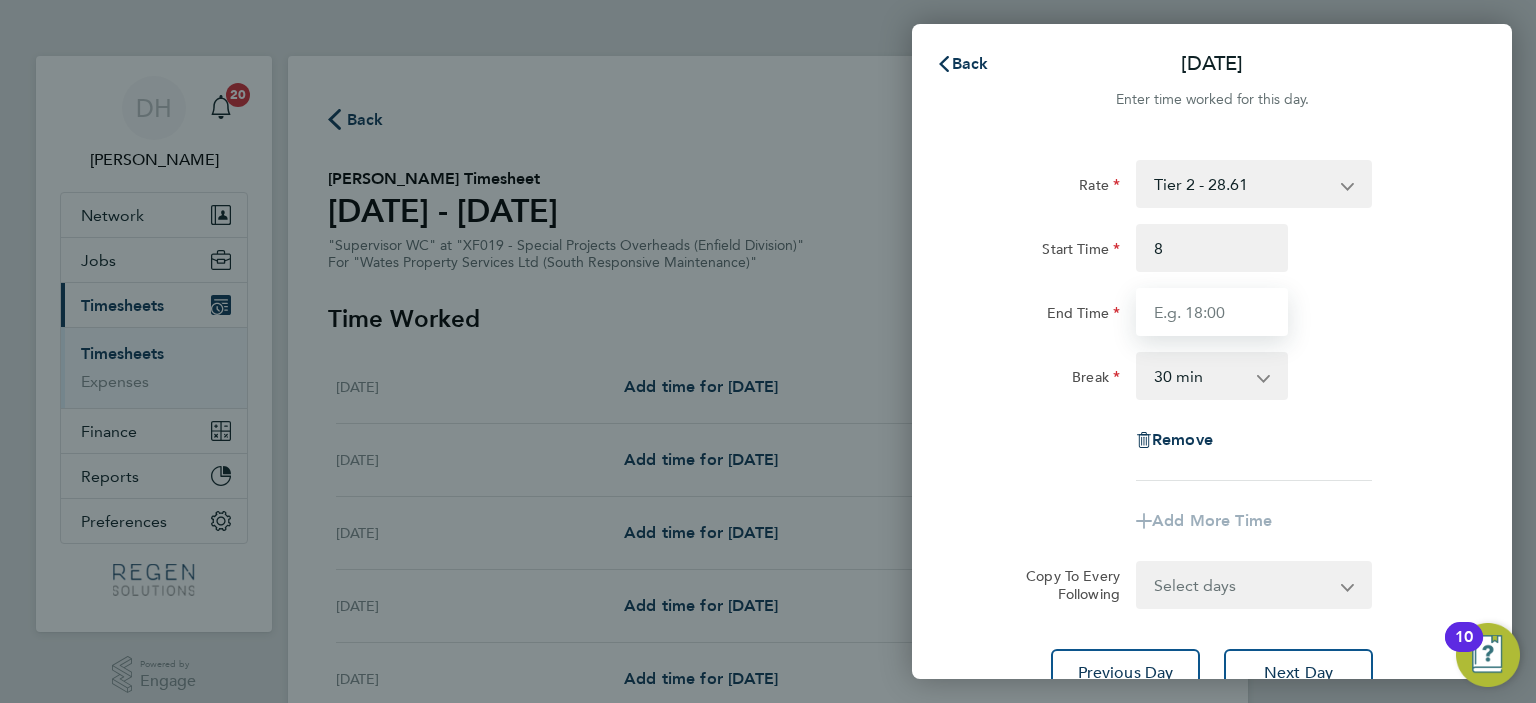 type on "08:00" 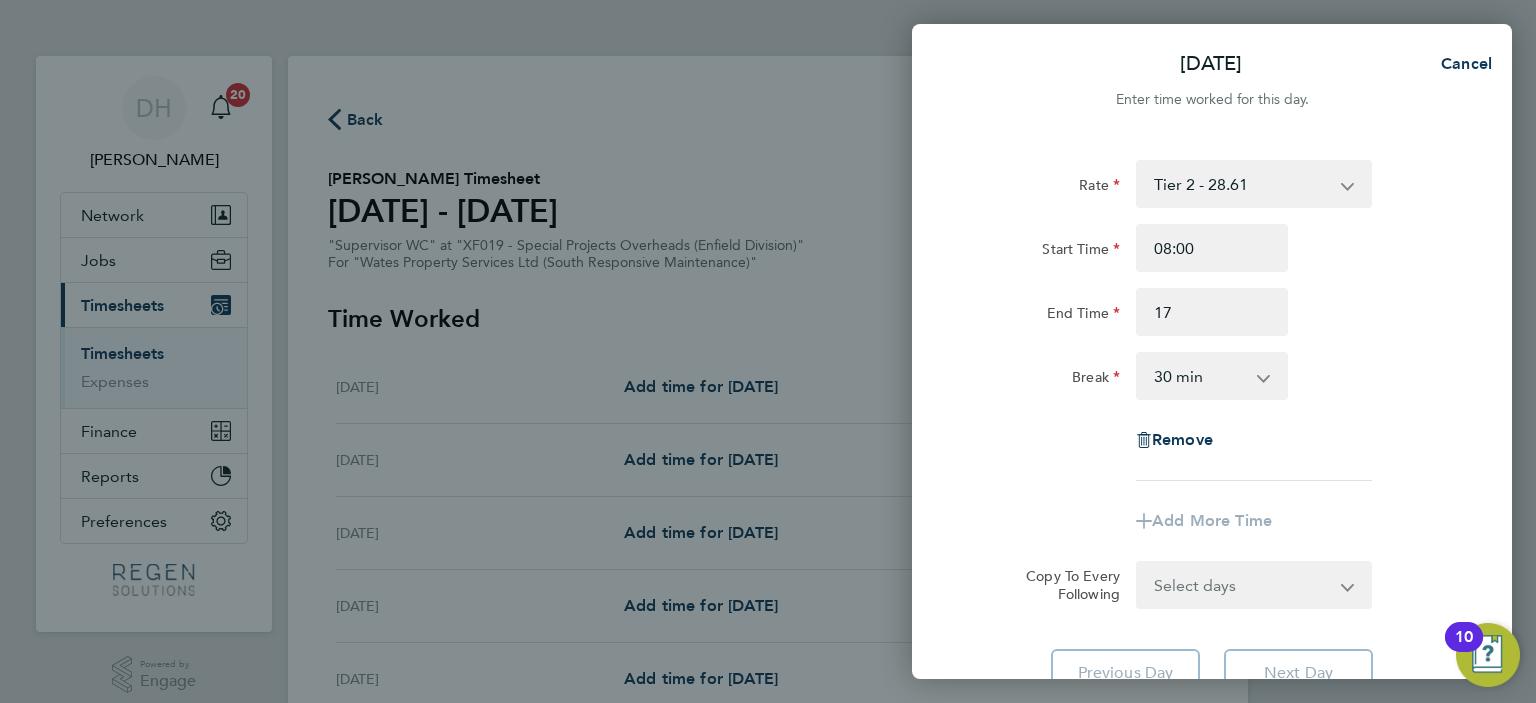 type on "17:00" 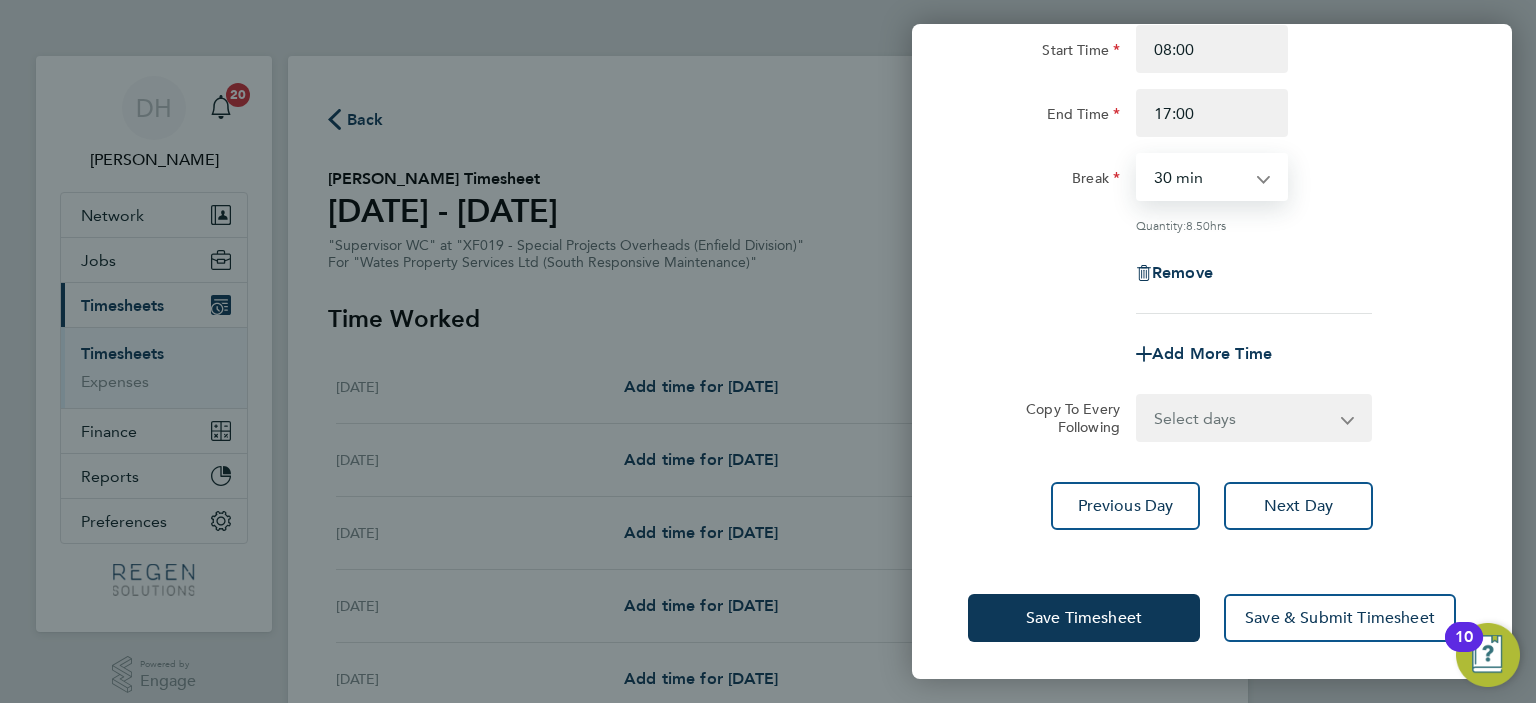 drag, startPoint x: 1216, startPoint y: 400, endPoint x: 1214, endPoint y: 422, distance: 22.090721 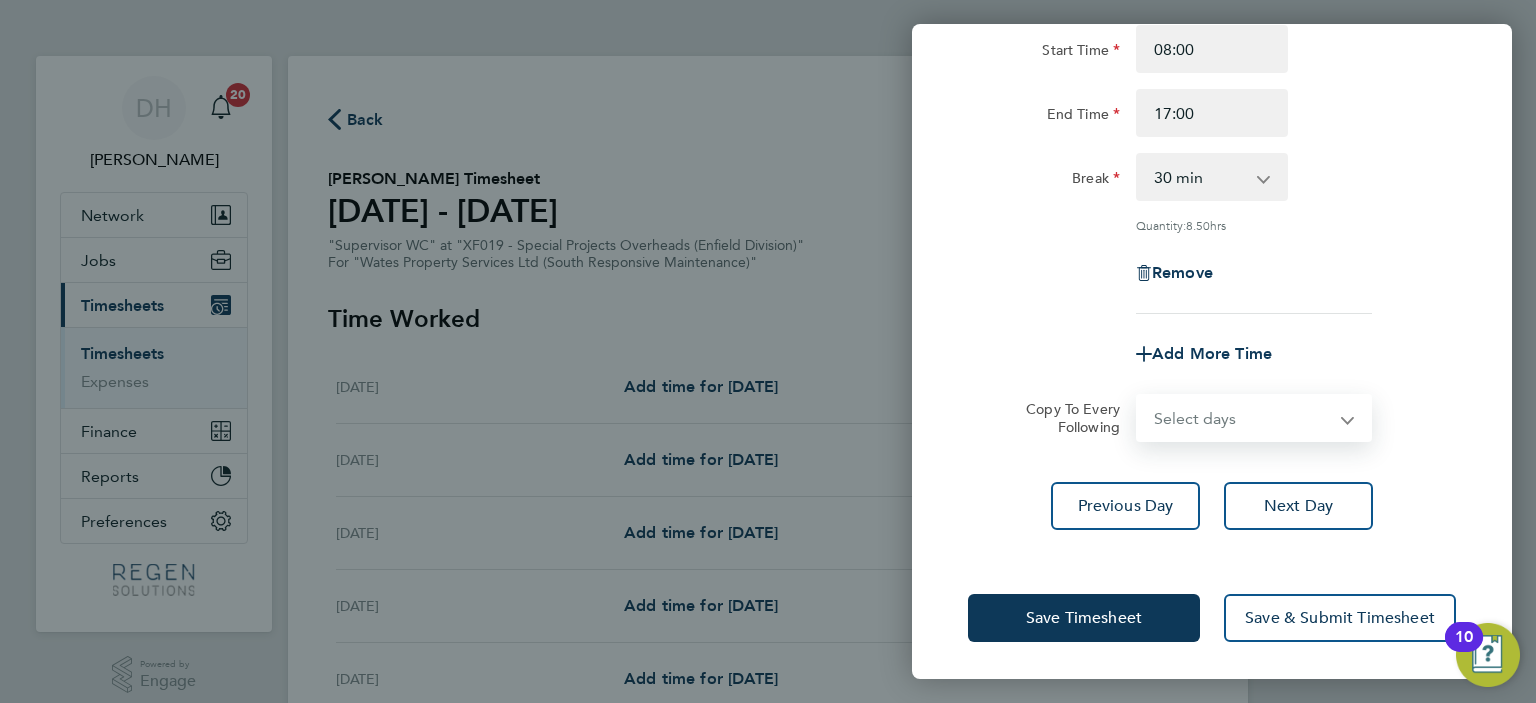 click on "Select days   Day   [DATE]   [DATE]   [DATE]   [DATE]" at bounding box center [1243, 418] 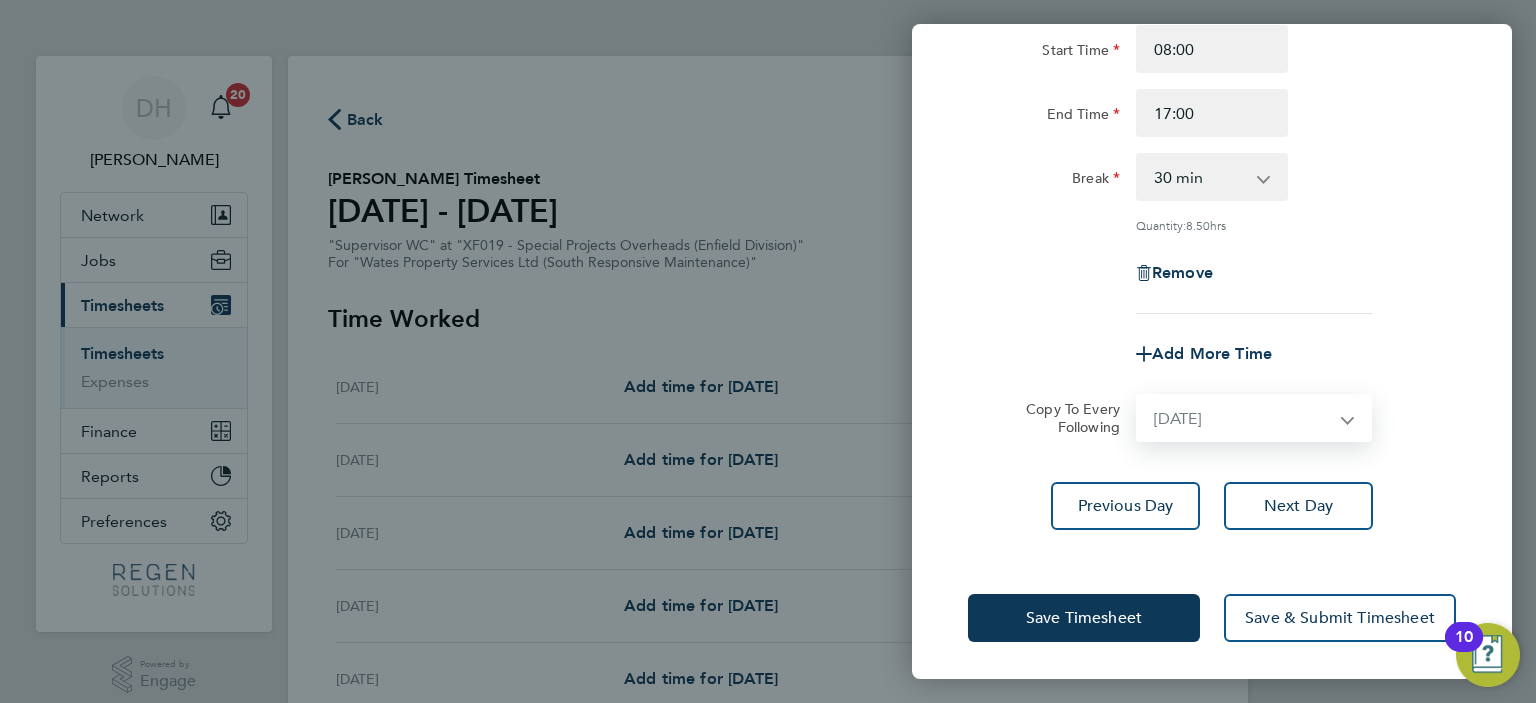 click on "Select days   Day   [DATE]   [DATE]   [DATE]   [DATE]" at bounding box center [1243, 418] 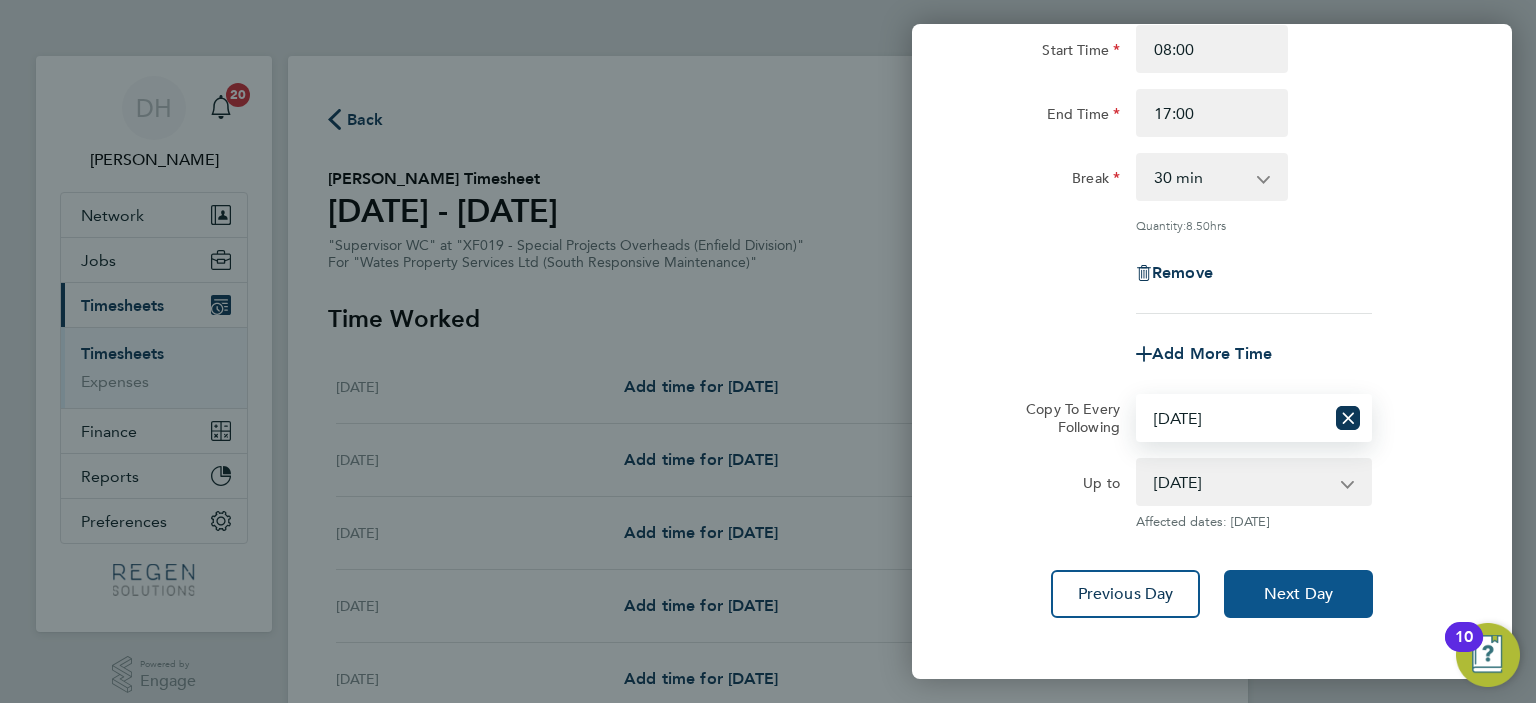 click on "Next Day" 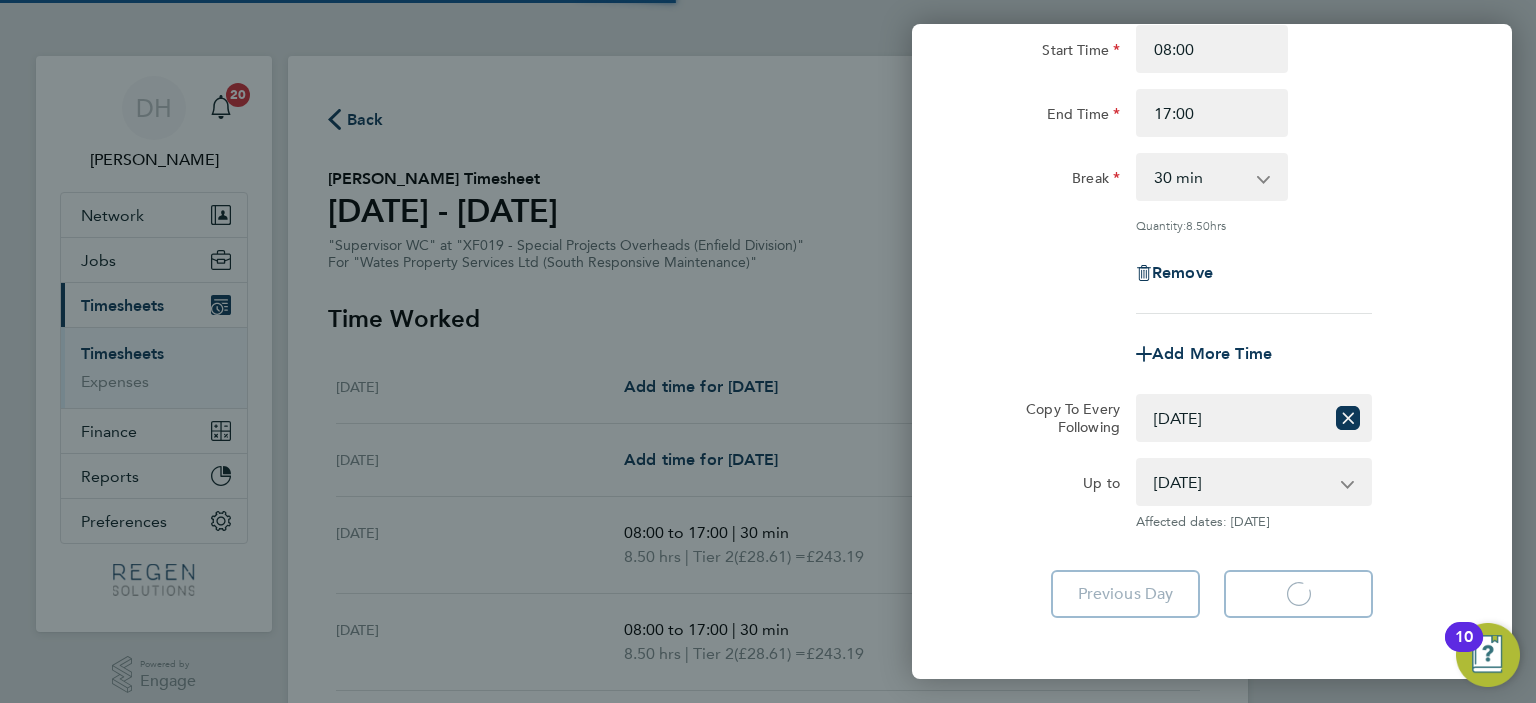 select on "30" 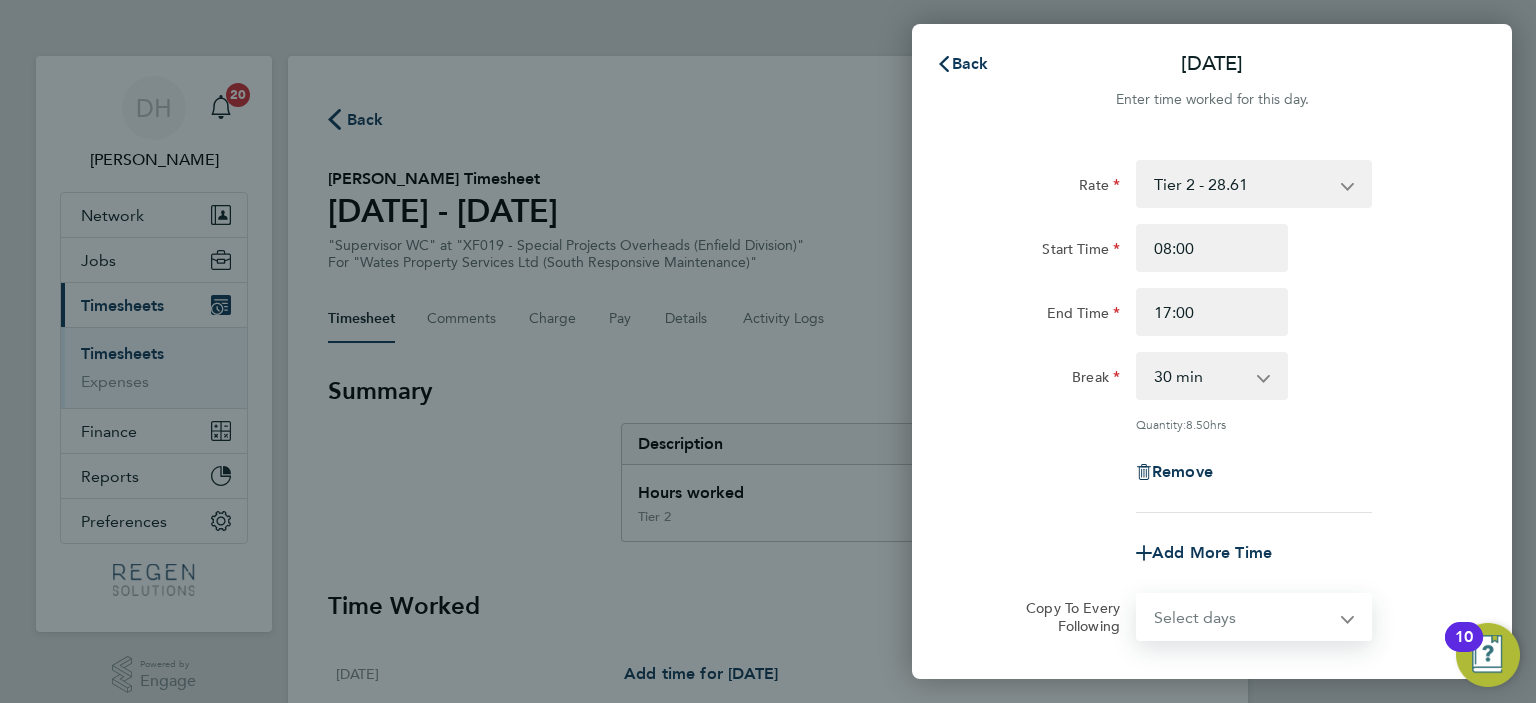 drag, startPoint x: 1238, startPoint y: 611, endPoint x: 1239, endPoint y: 593, distance: 18.027756 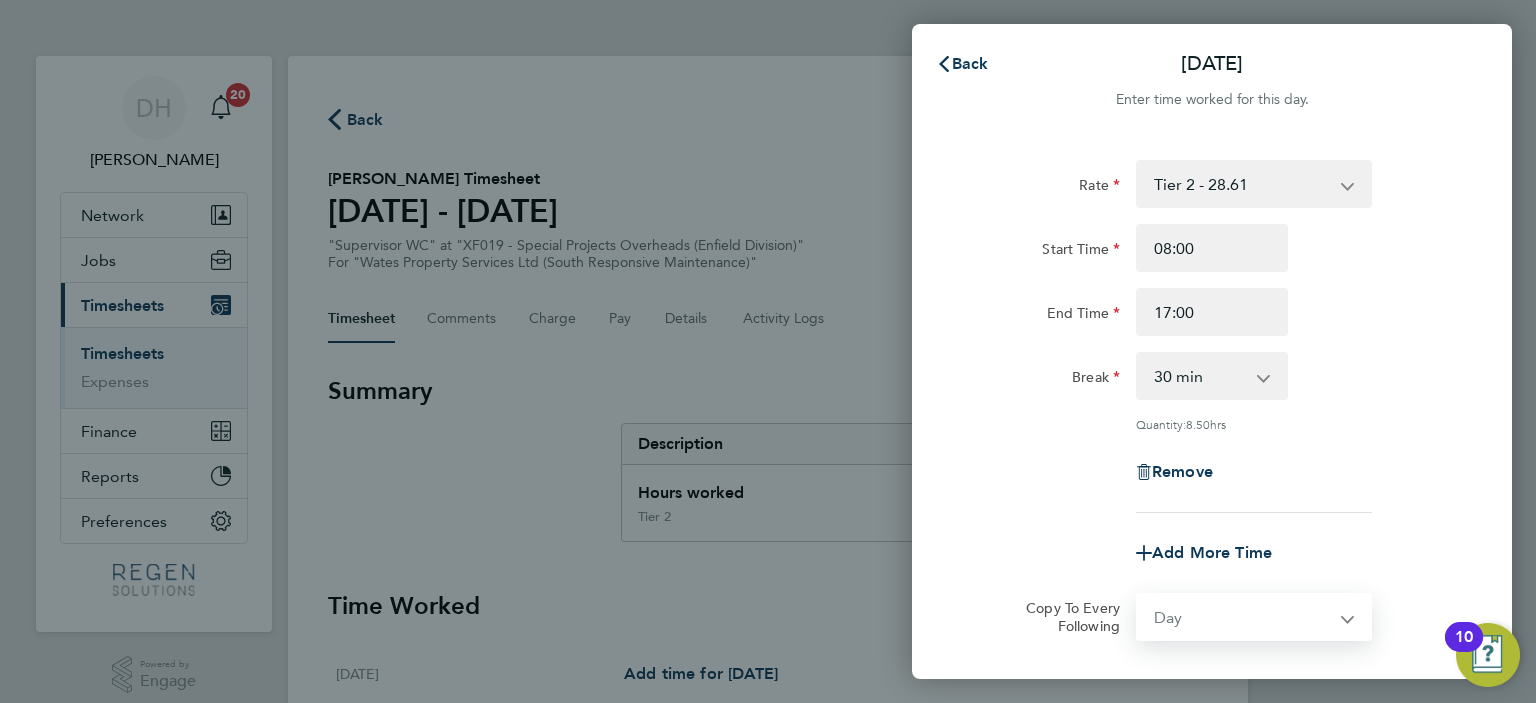 click on "Select days   Day   [DATE]   [DATE]   [DATE]" at bounding box center (1243, 617) 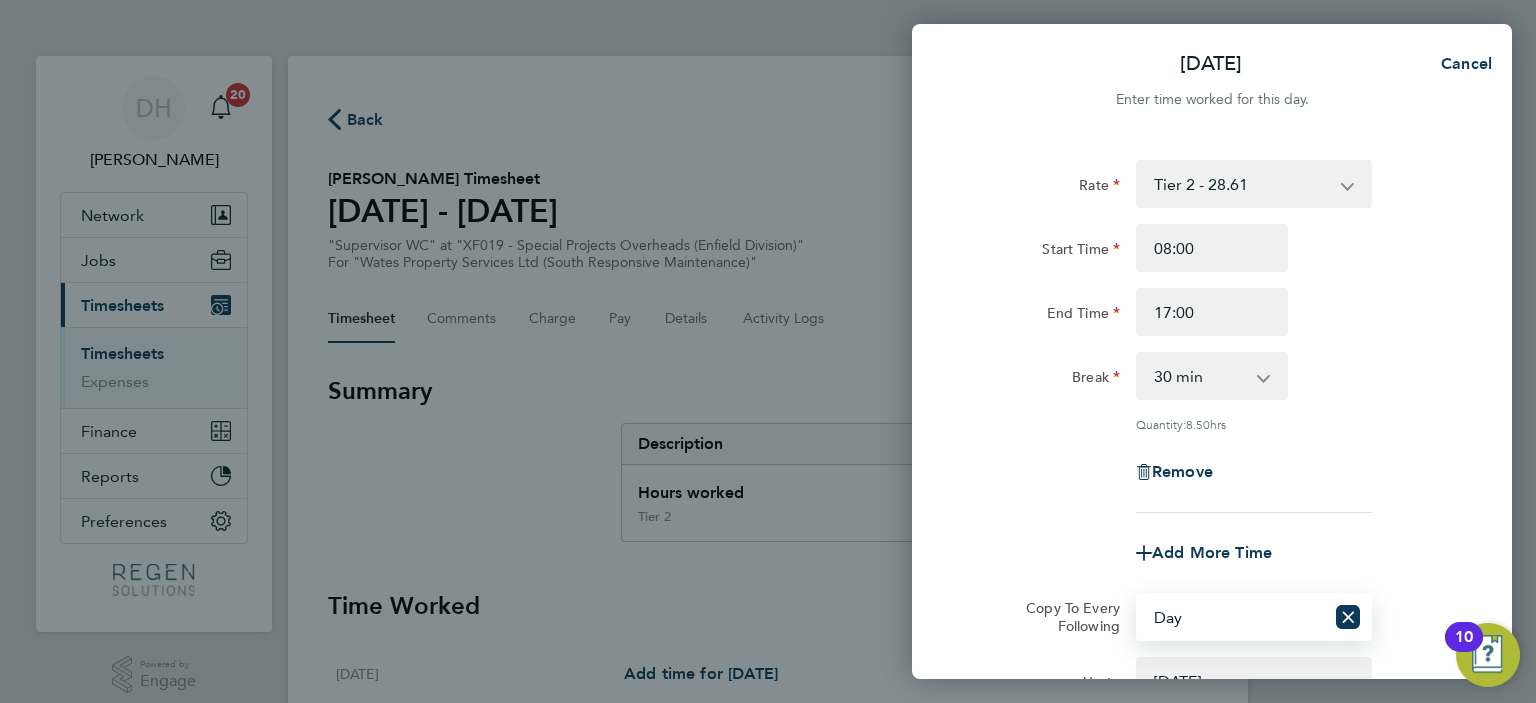 click on "Select days   Day   [DATE]   [DATE]   [DATE]" at bounding box center (1231, 617) 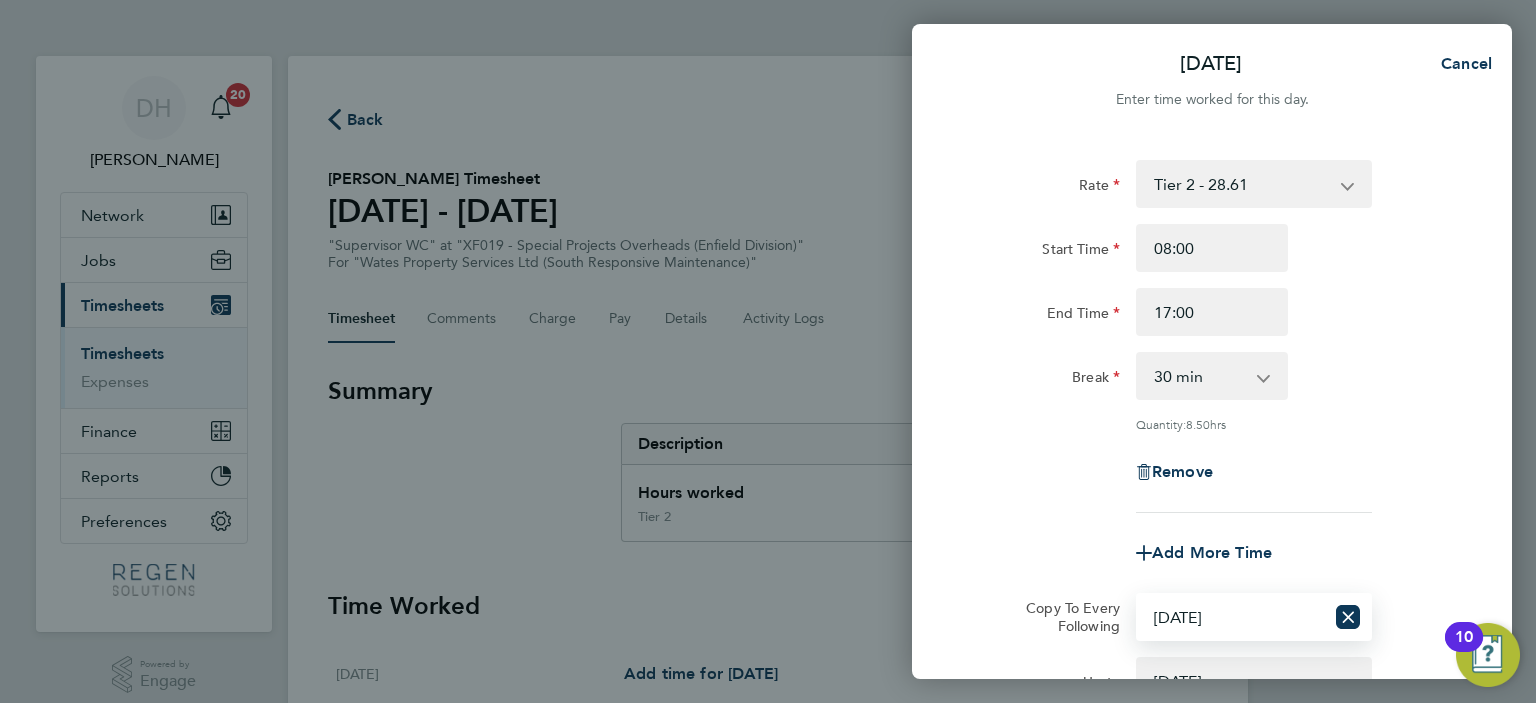 click on "Select days   Day   [DATE]   [DATE]   [DATE]" at bounding box center [1231, 617] 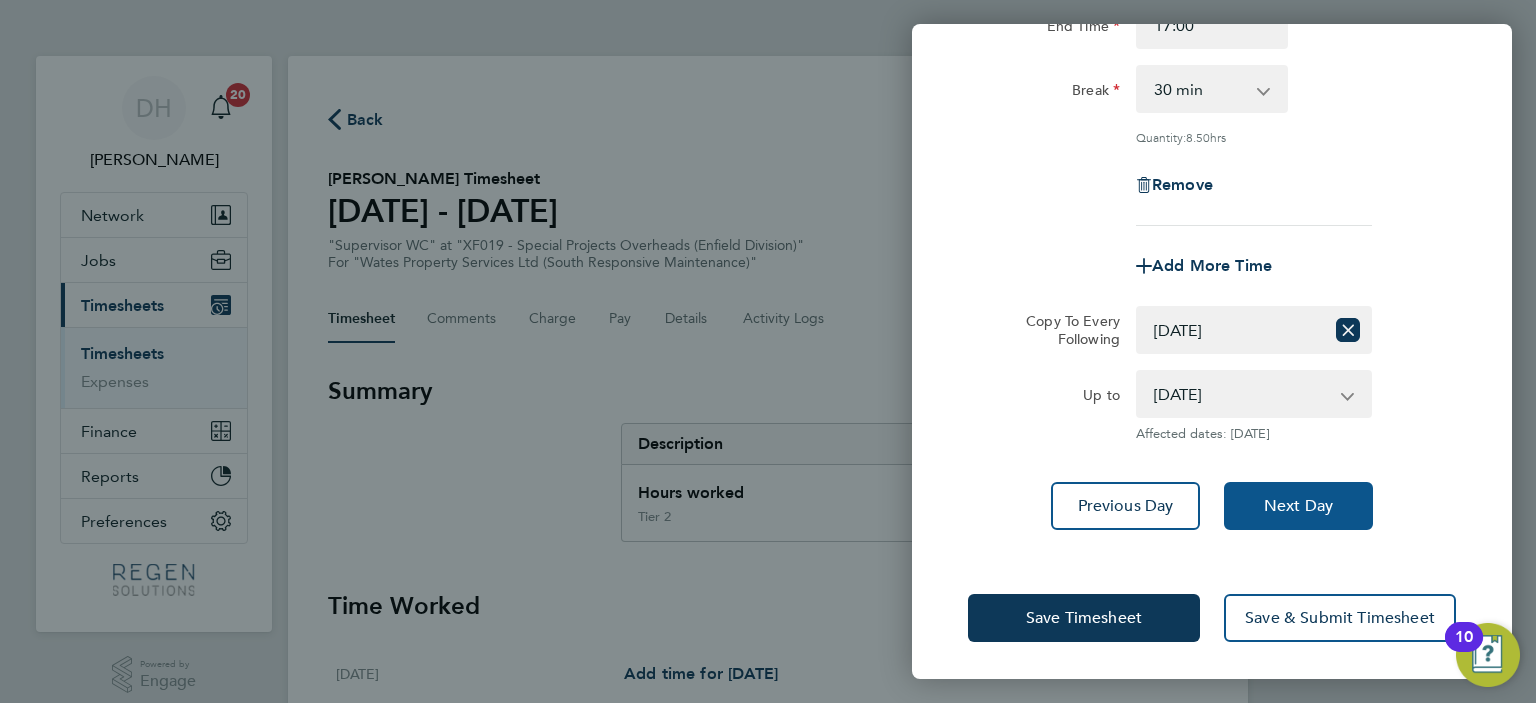 click on "Next Day" 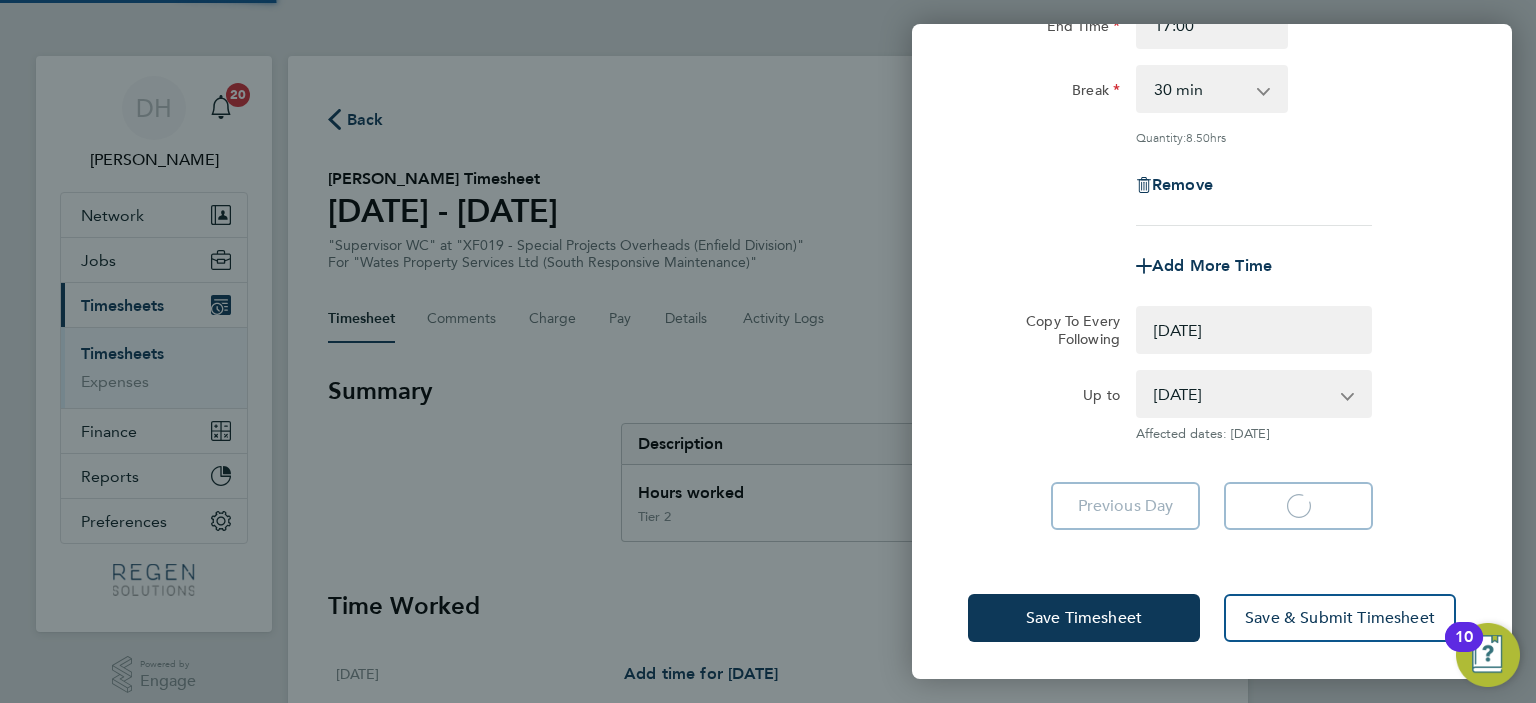 select on "0: null" 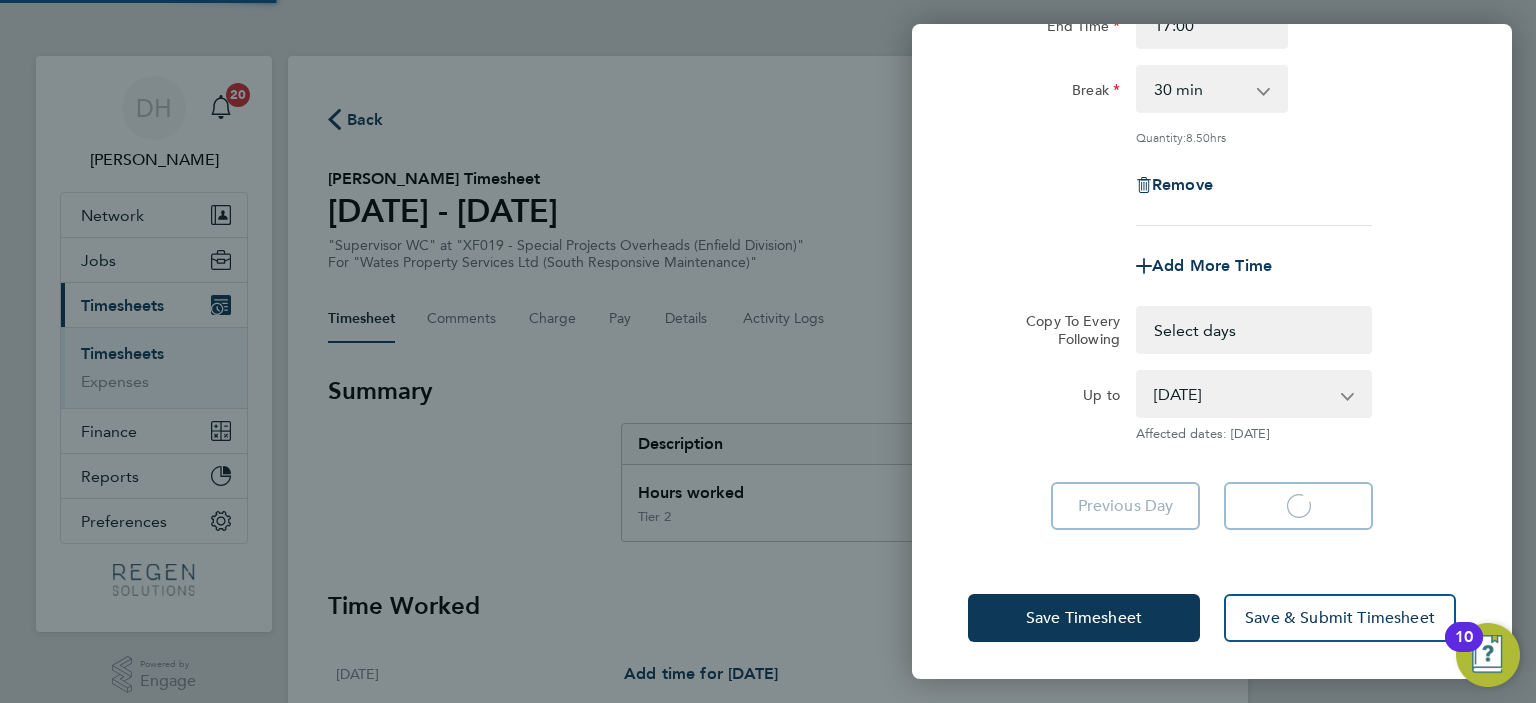select on "30" 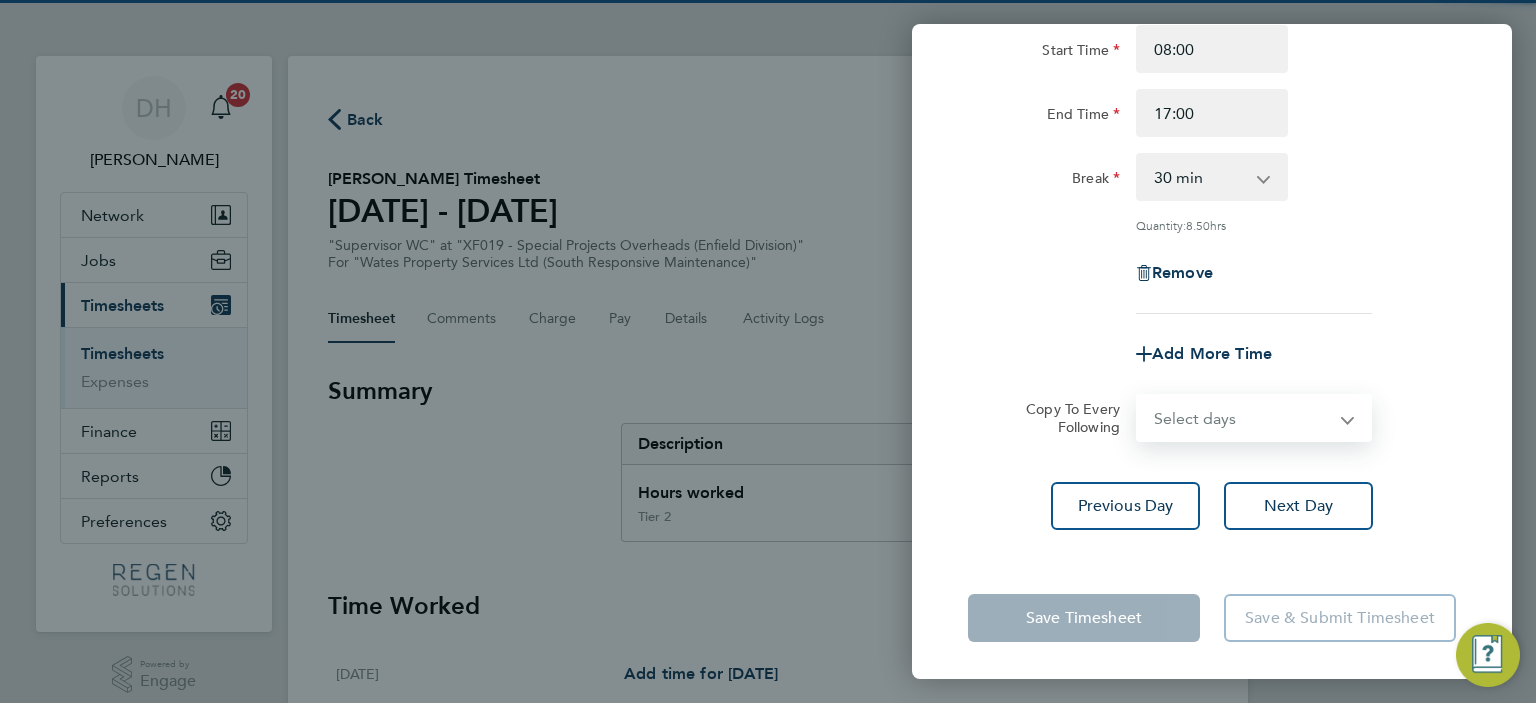 drag, startPoint x: 1228, startPoint y: 414, endPoint x: 1232, endPoint y: 436, distance: 22.36068 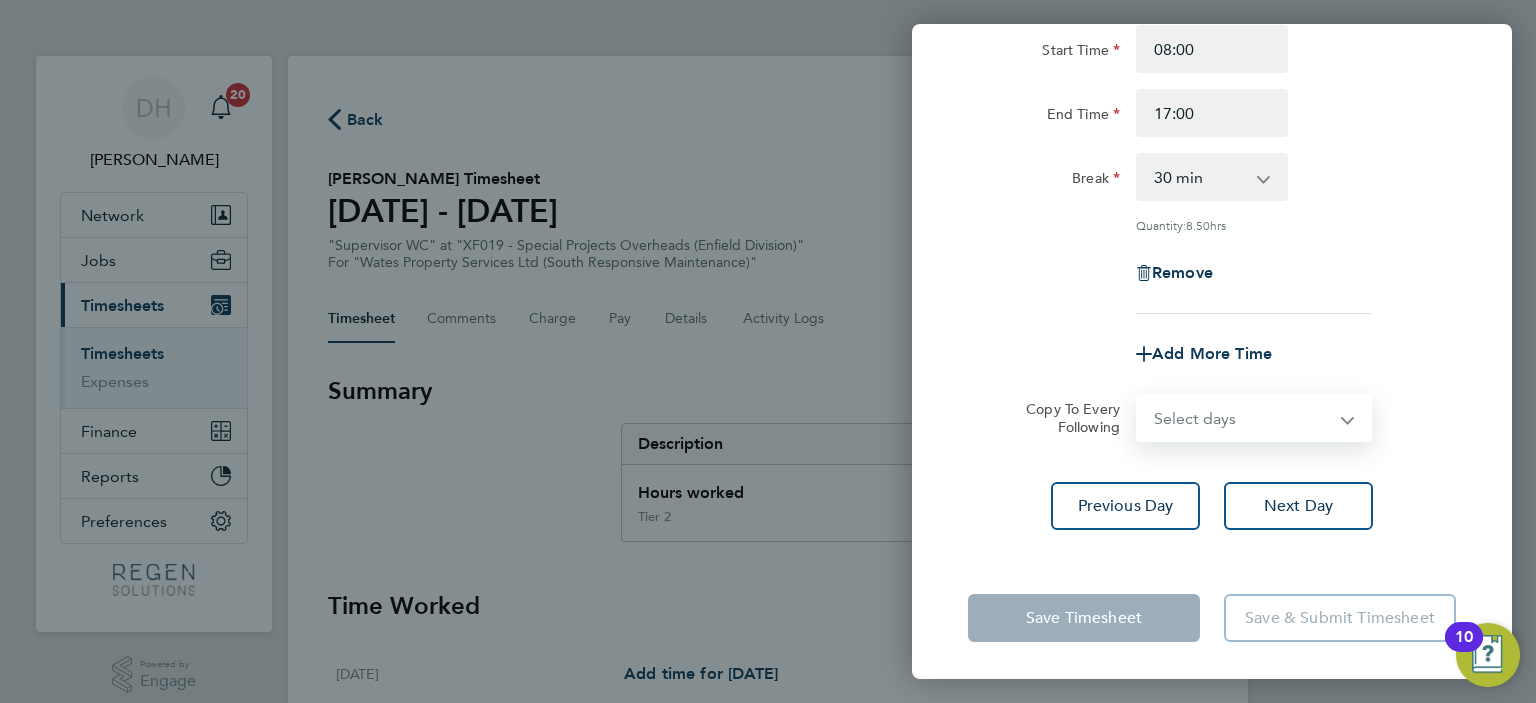 select on "THU" 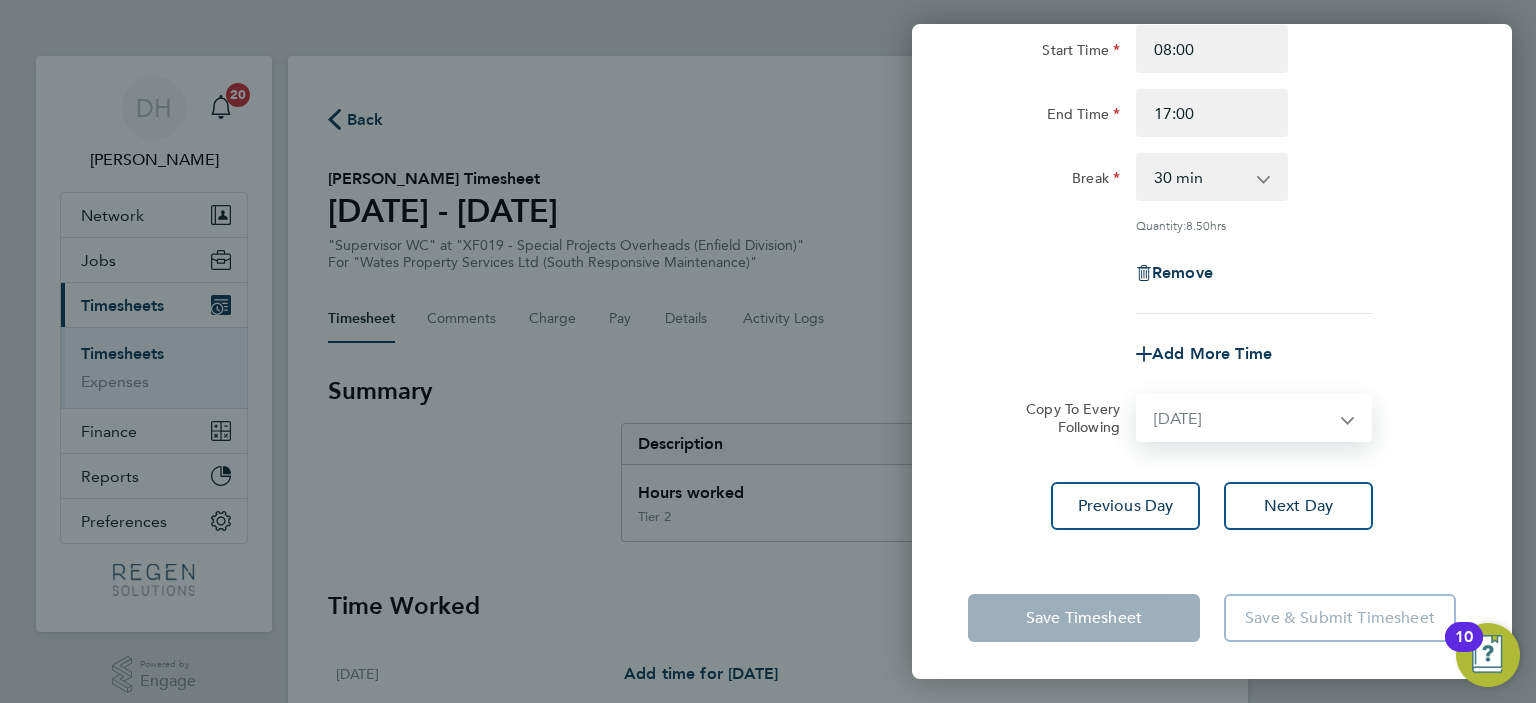 click on "Select days   Day   [DATE]   [DATE]" at bounding box center [1243, 418] 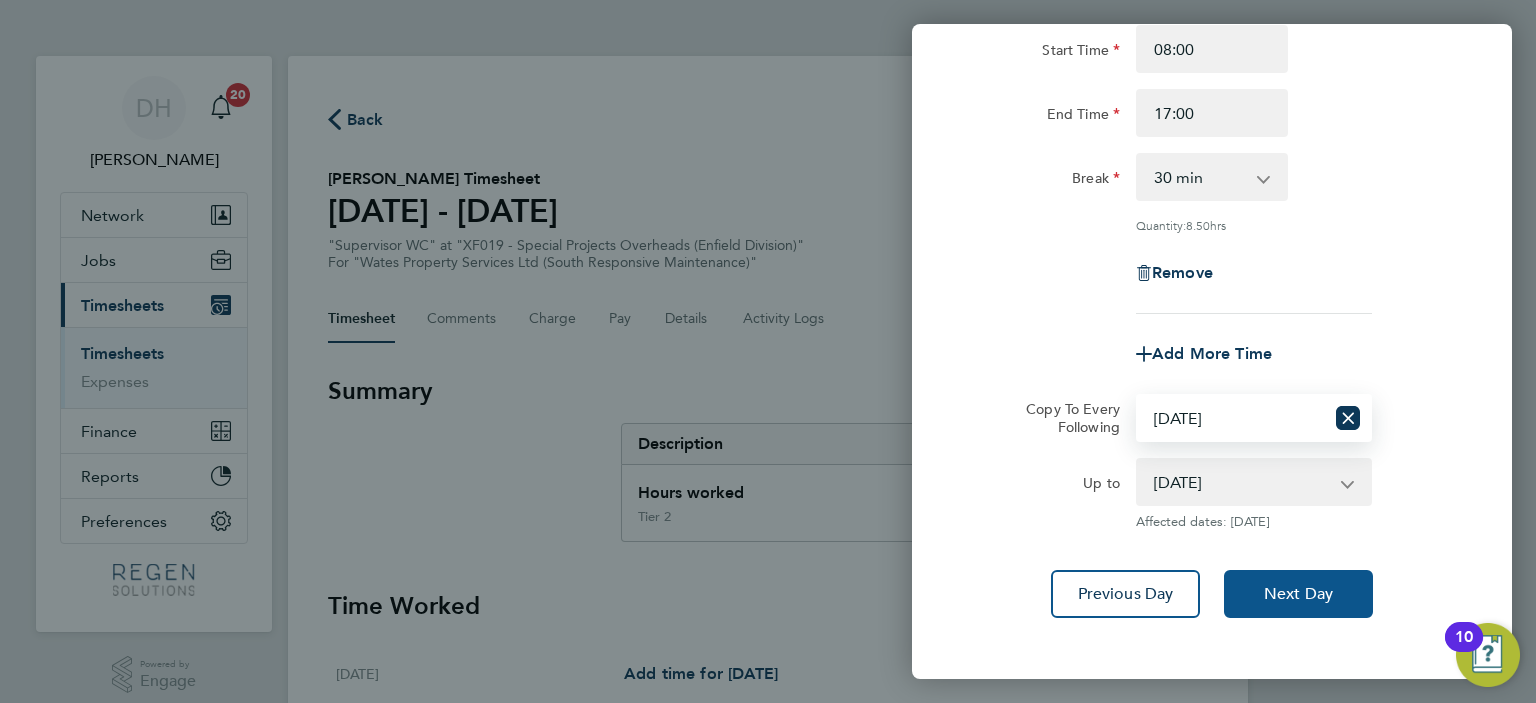 click on "Next Day" 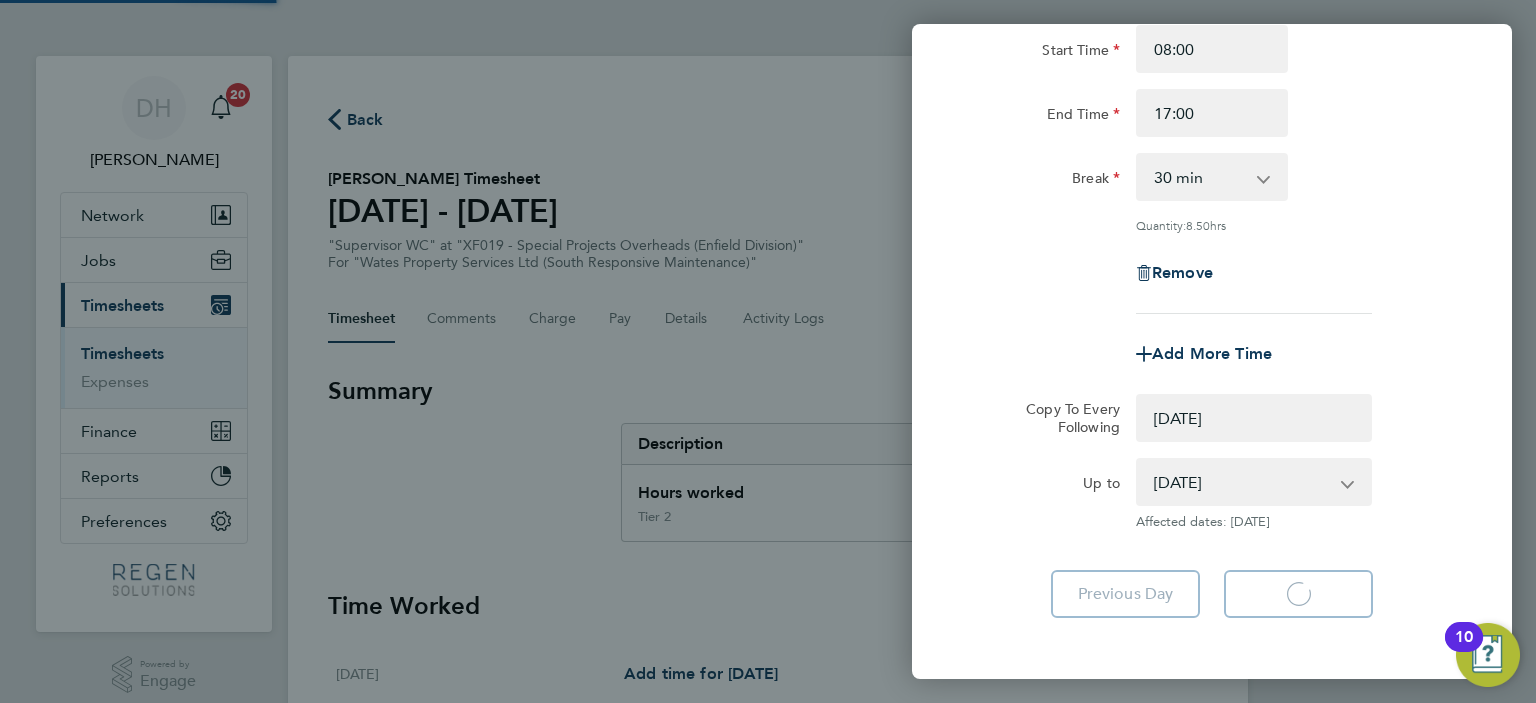 select on "0: null" 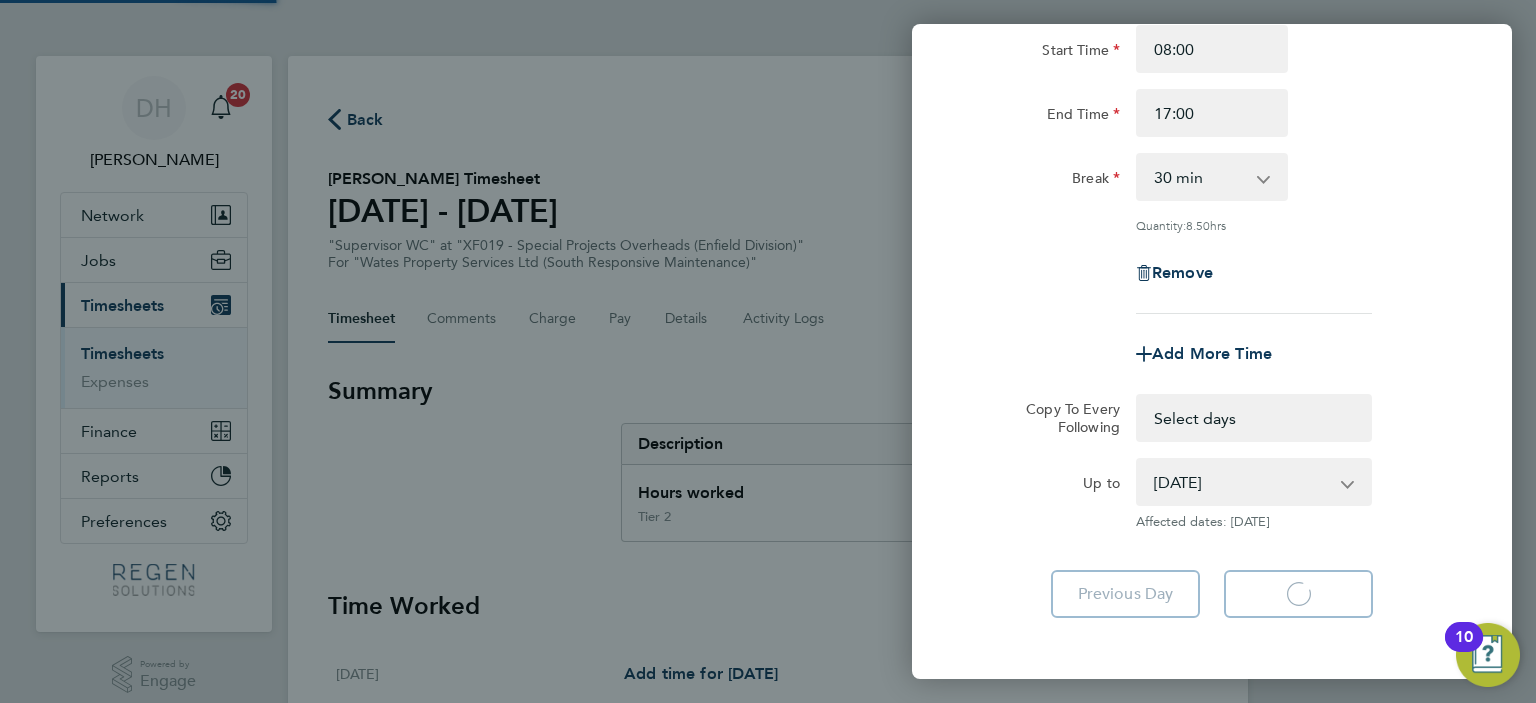 select on "30" 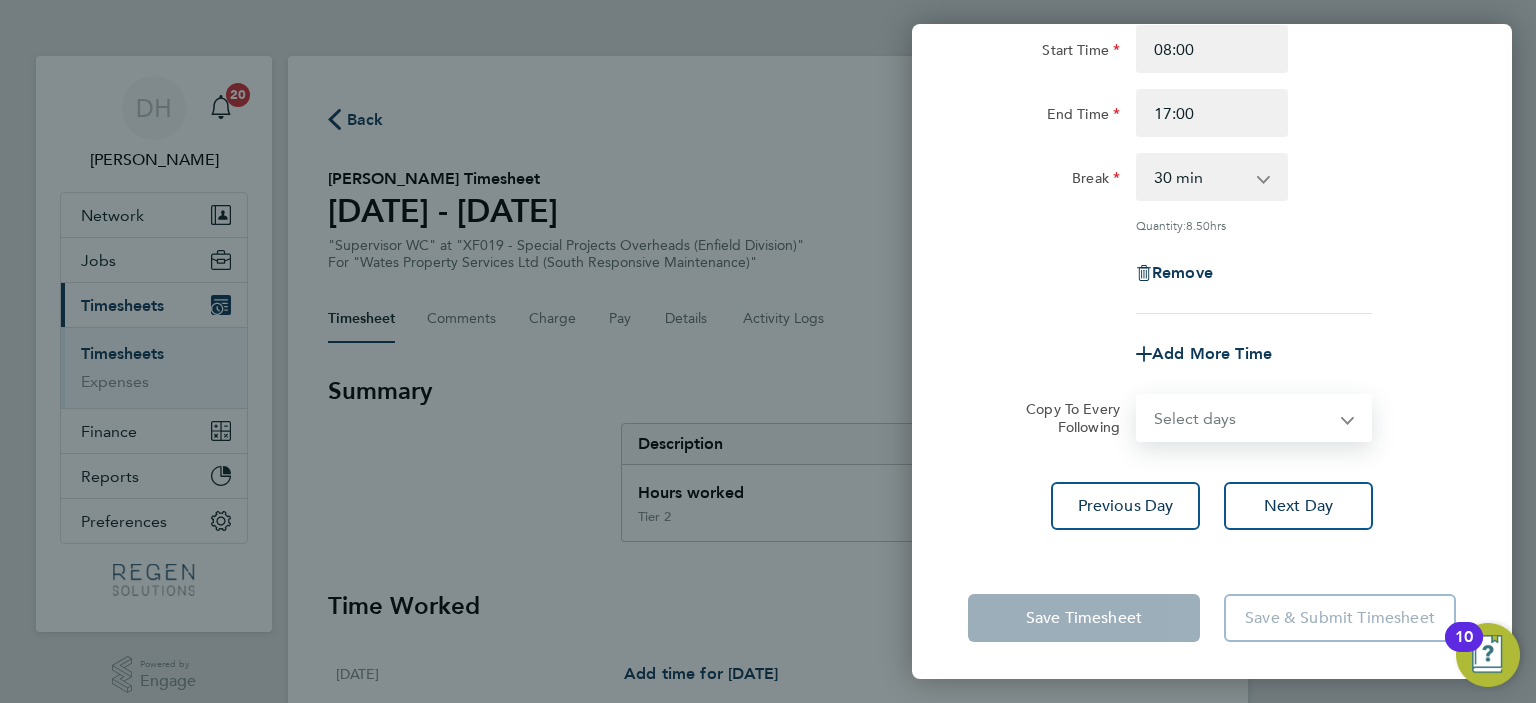 click on "Select days   [DATE]" at bounding box center [1243, 418] 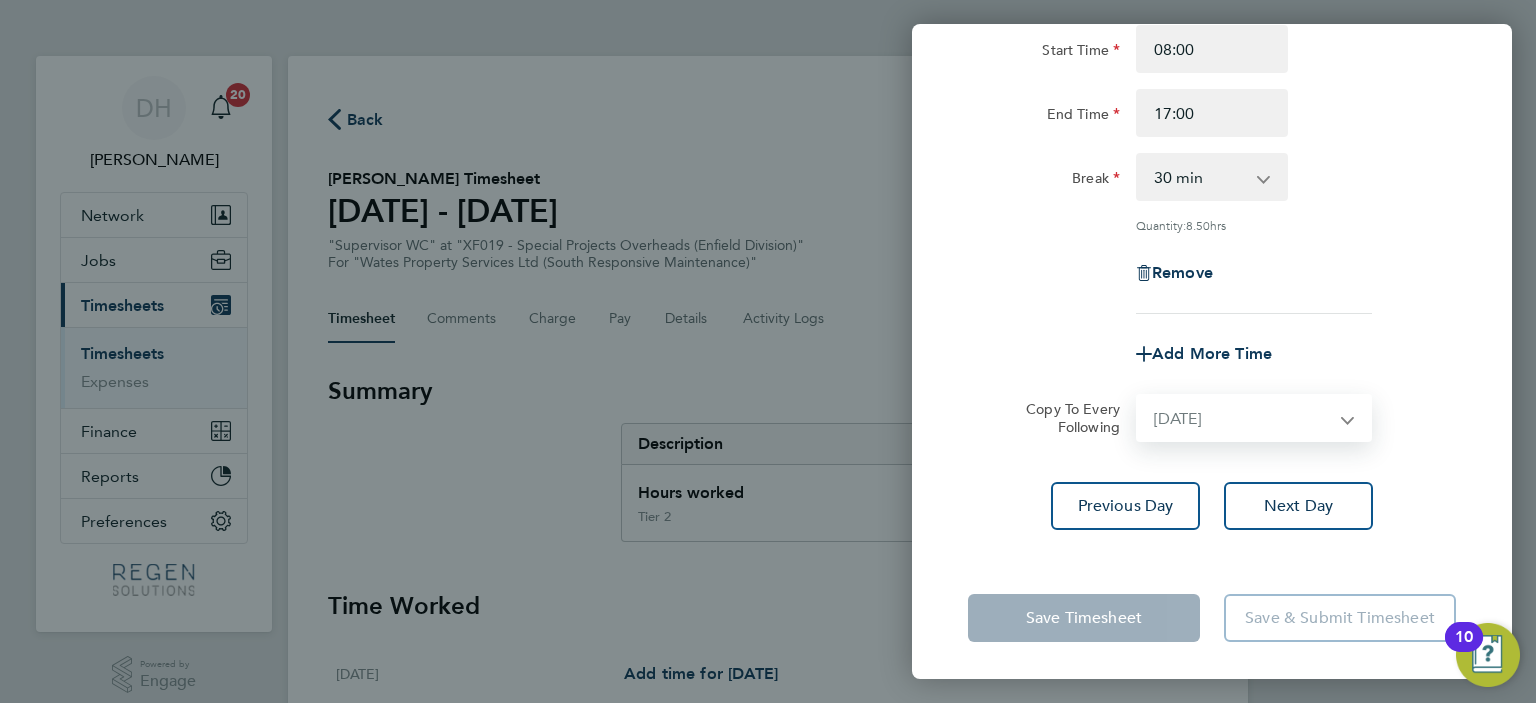click on "Select days   [DATE]" at bounding box center [1243, 418] 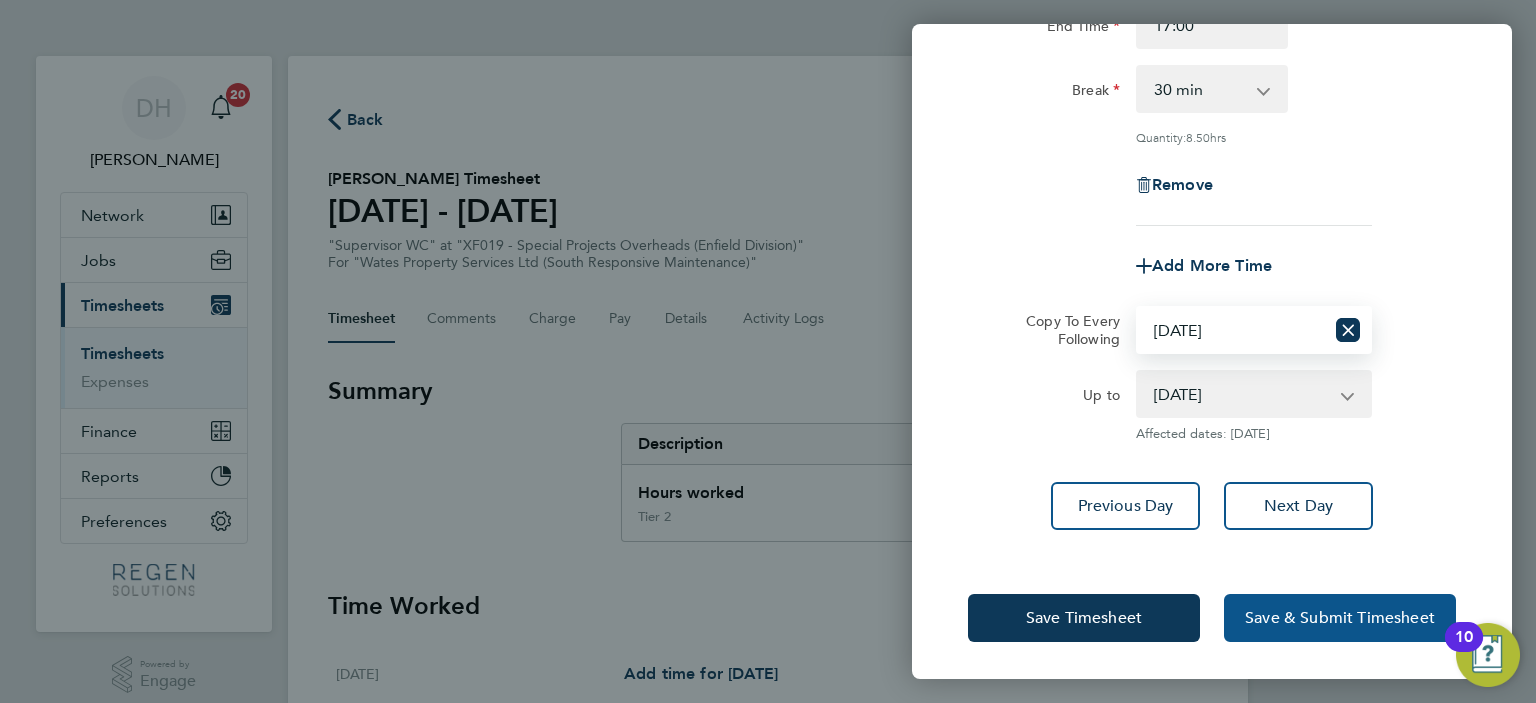 click on "Save & Submit Timesheet" 